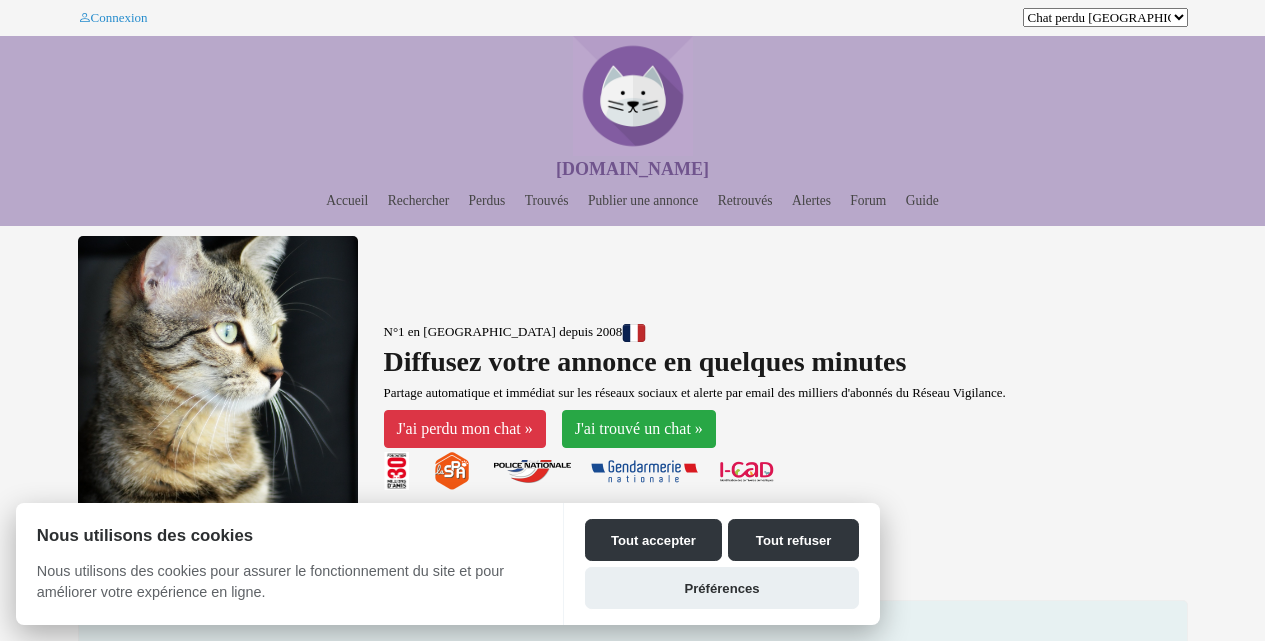 scroll, scrollTop: 0, scrollLeft: 0, axis: both 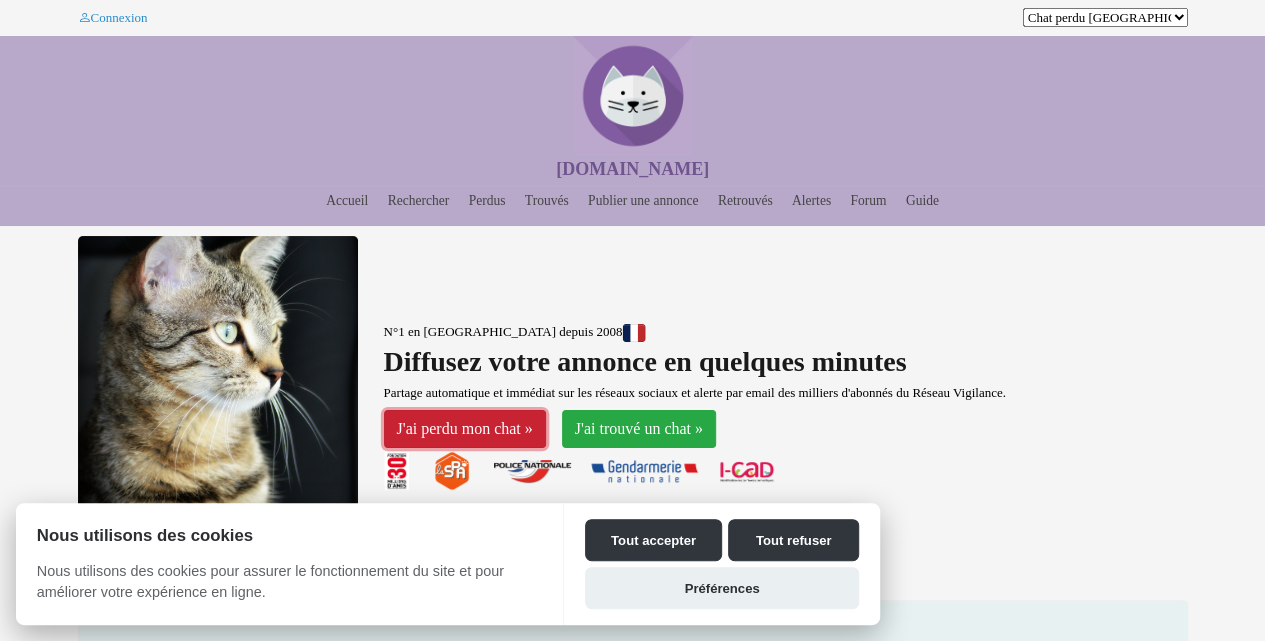 click on "J'ai perdu mon chat »" at bounding box center (465, 429) 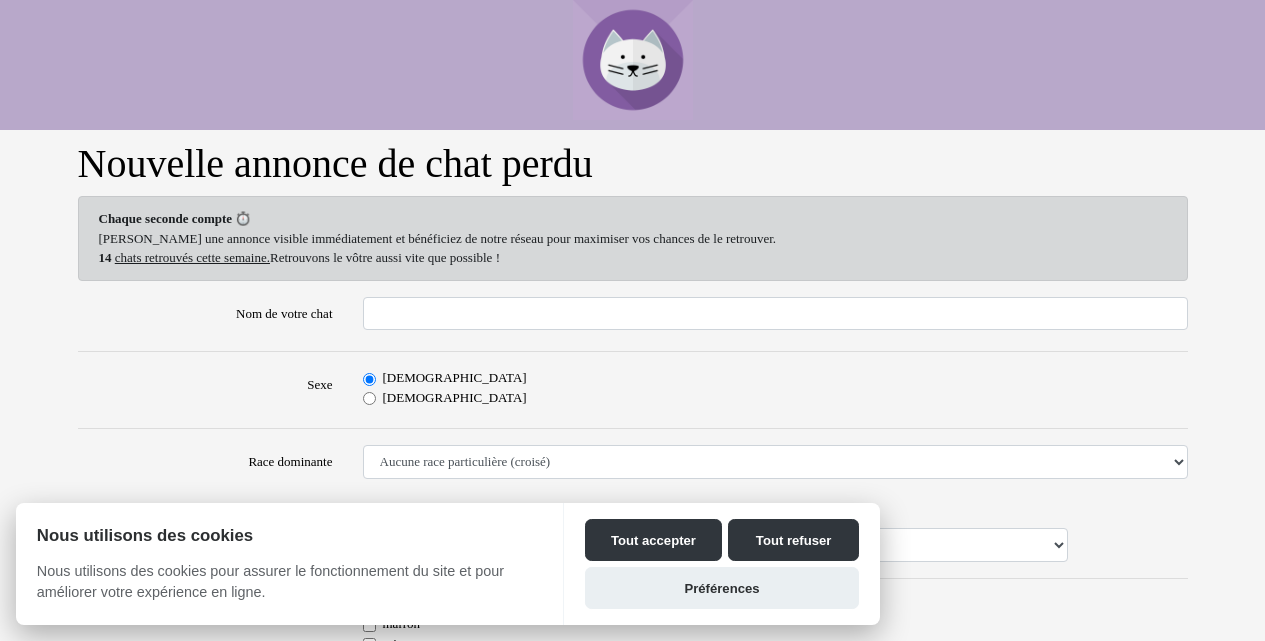 click on "Nouvelle annonce de chat perdu
Chaque seconde compte ⏱️
Déposez une annonce visible immédiatement et bénéficiez de notre réseau pour maximiser vos chances de le retrouver.
14
chats retrouvés cette semaine.  Retrouvons le vôtre aussi vite que possible !
Nom de votre chat
Sexe
Mâle
Femelle
Race dominante
Aucune race particulière (croisé)
Abyssin Américain à poil dur American Bobtail American Shorthair Angora Turc Balinais Bengal Bleu Russe Bombay British Shorthair Burmese Chartreux Chat de gouttière Chat des bois Norvégiens Chat du Sri Lanka Chat sacré de Birmanie Commun Cornish rex Devon rex Européen Exotic Shorthair Himalayan Korat Maine Coon Mandarin Norvégien Ocicat Oriental Persan Ragdoll" at bounding box center [632, 999] 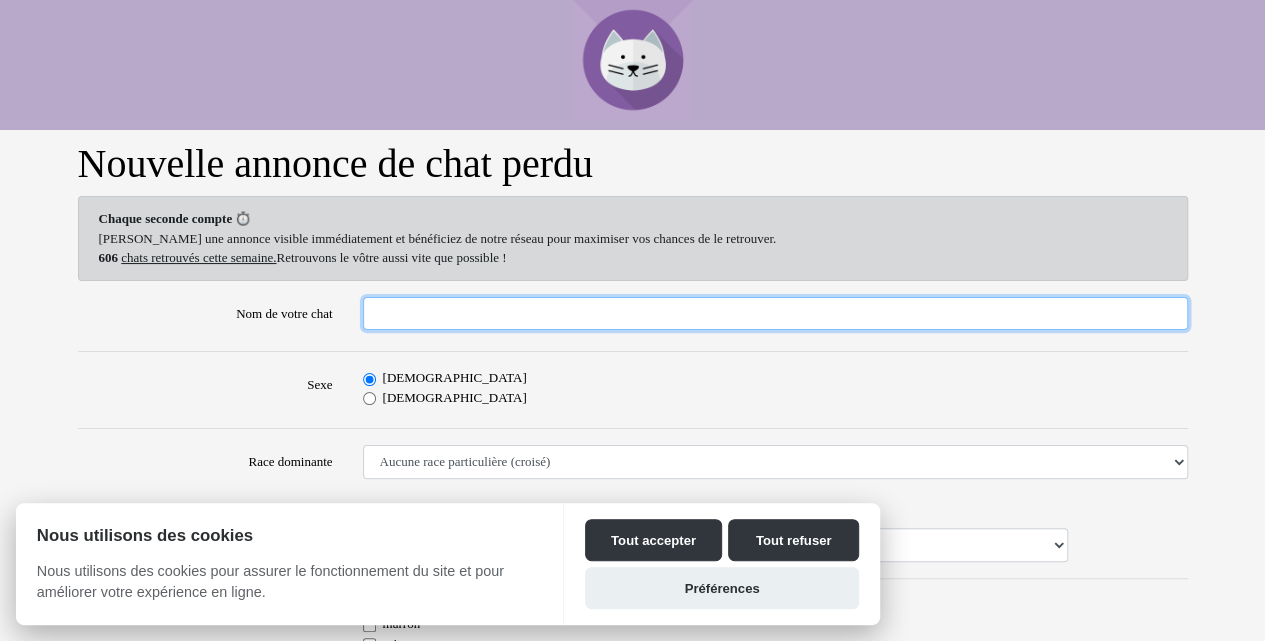 click on "Nom de votre chat" at bounding box center (775, 314) 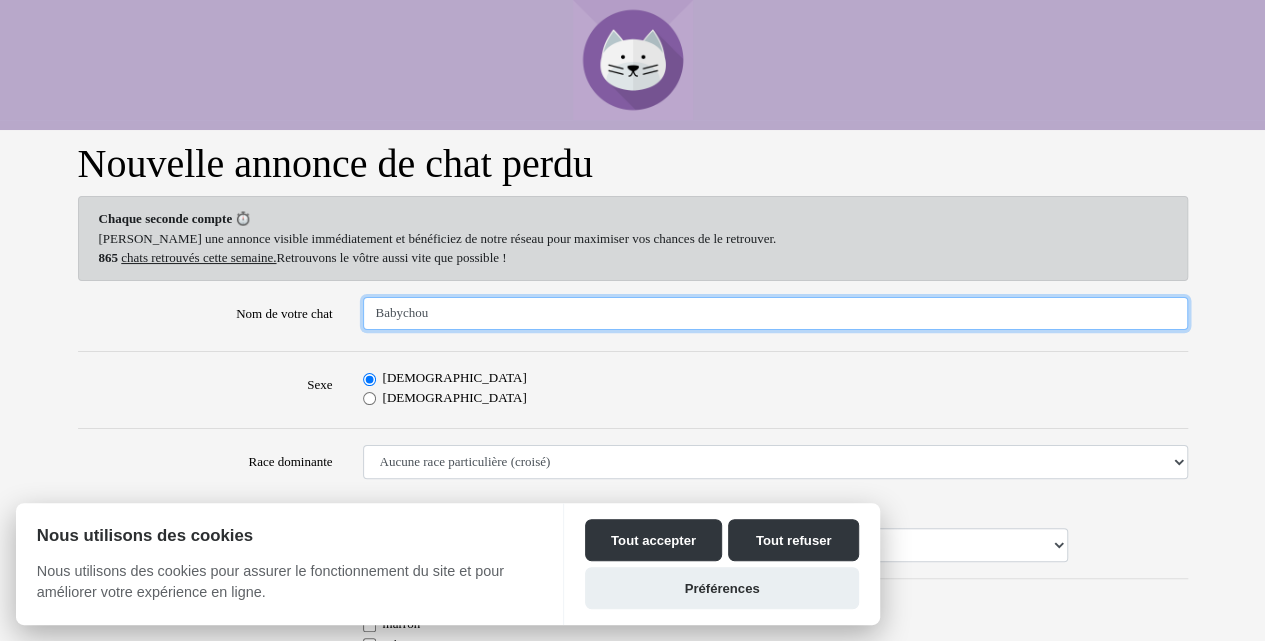 type on "Babychou" 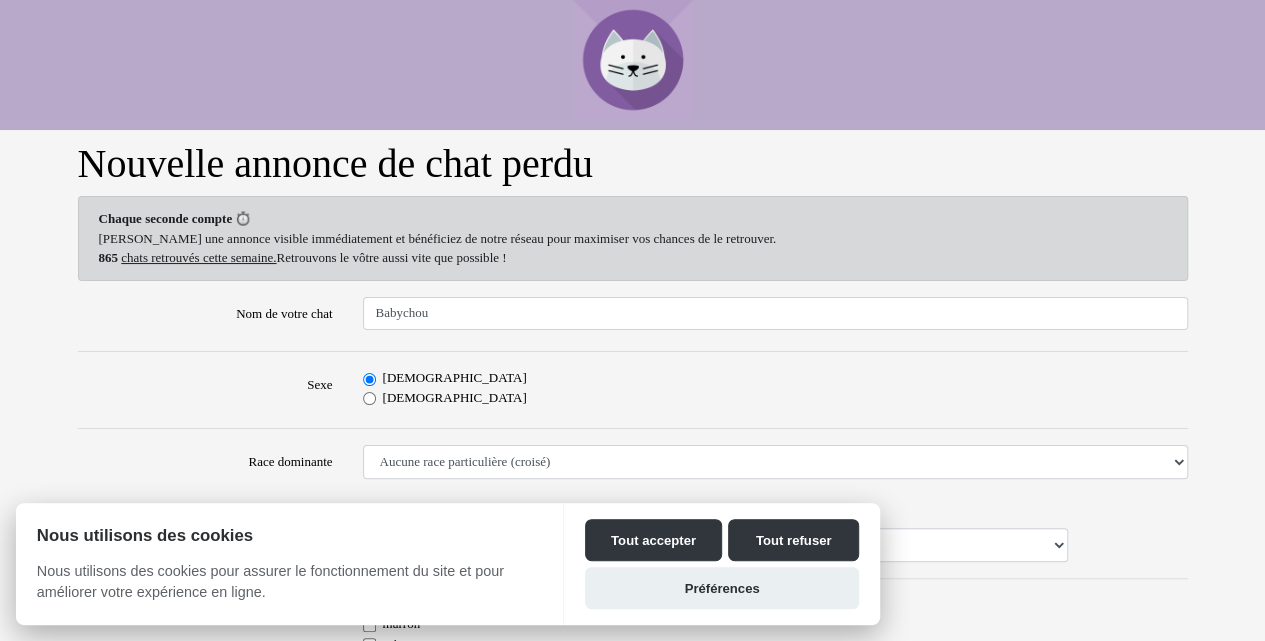 click on "Femelle" at bounding box center [369, 398] 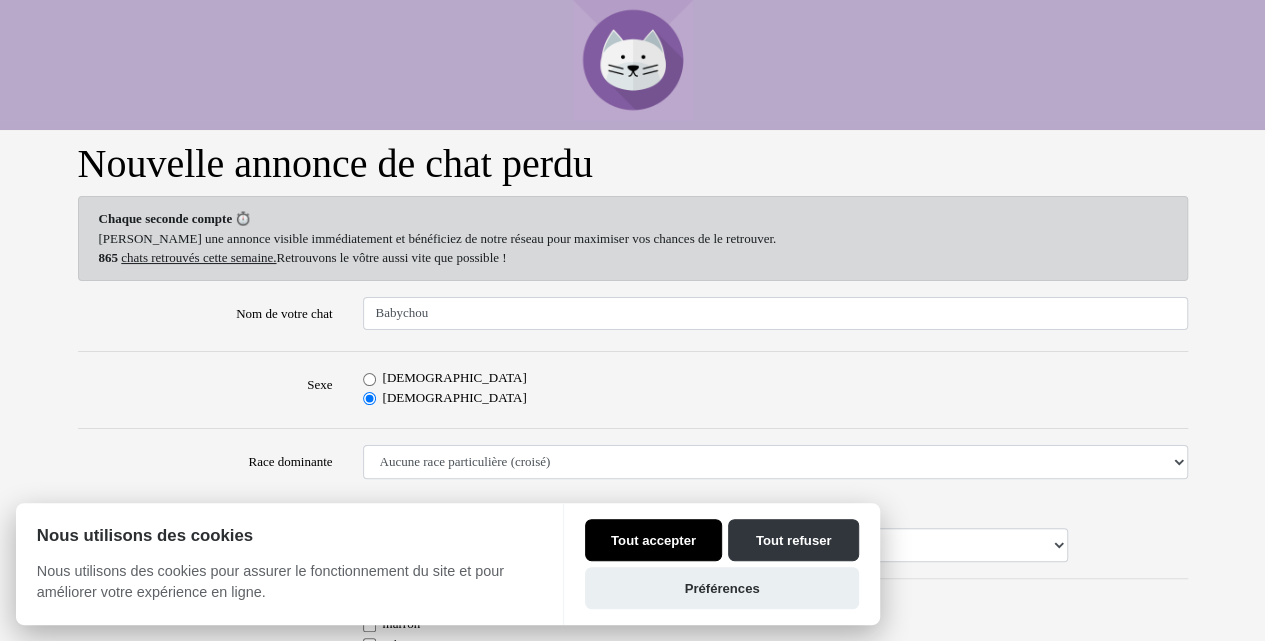 click on "Tout accepter" at bounding box center (653, 540) 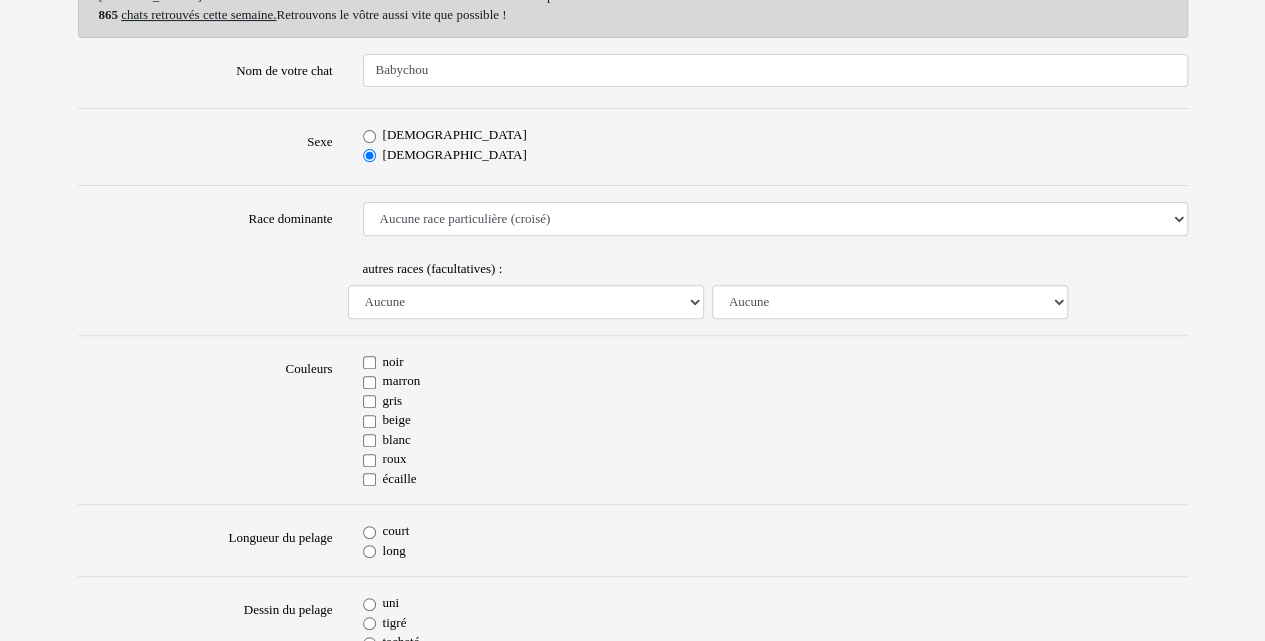 scroll, scrollTop: 328, scrollLeft: 0, axis: vertical 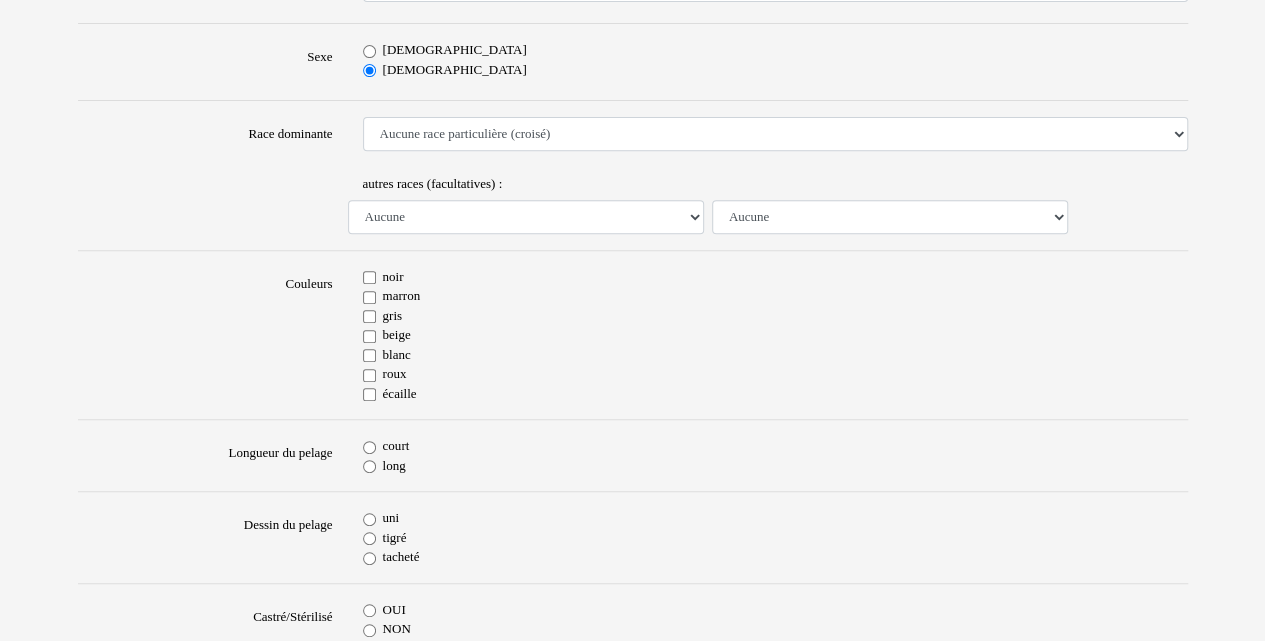 click on "beige" at bounding box center (369, 336) 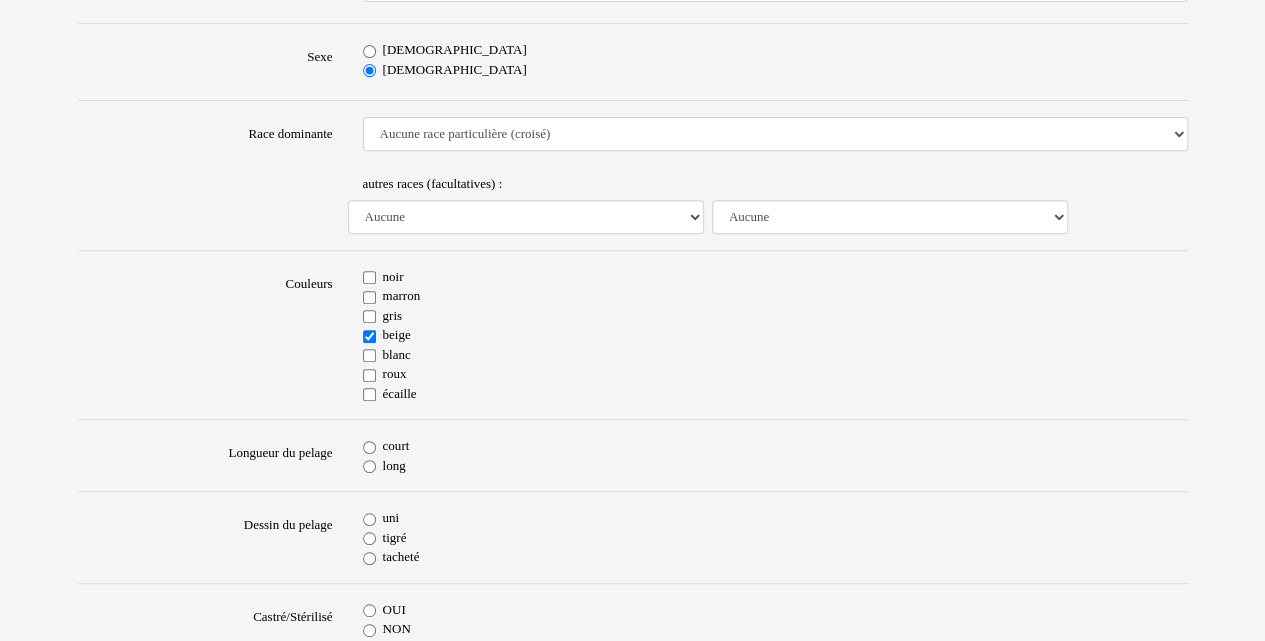 click on "blanc" at bounding box center (369, 355) 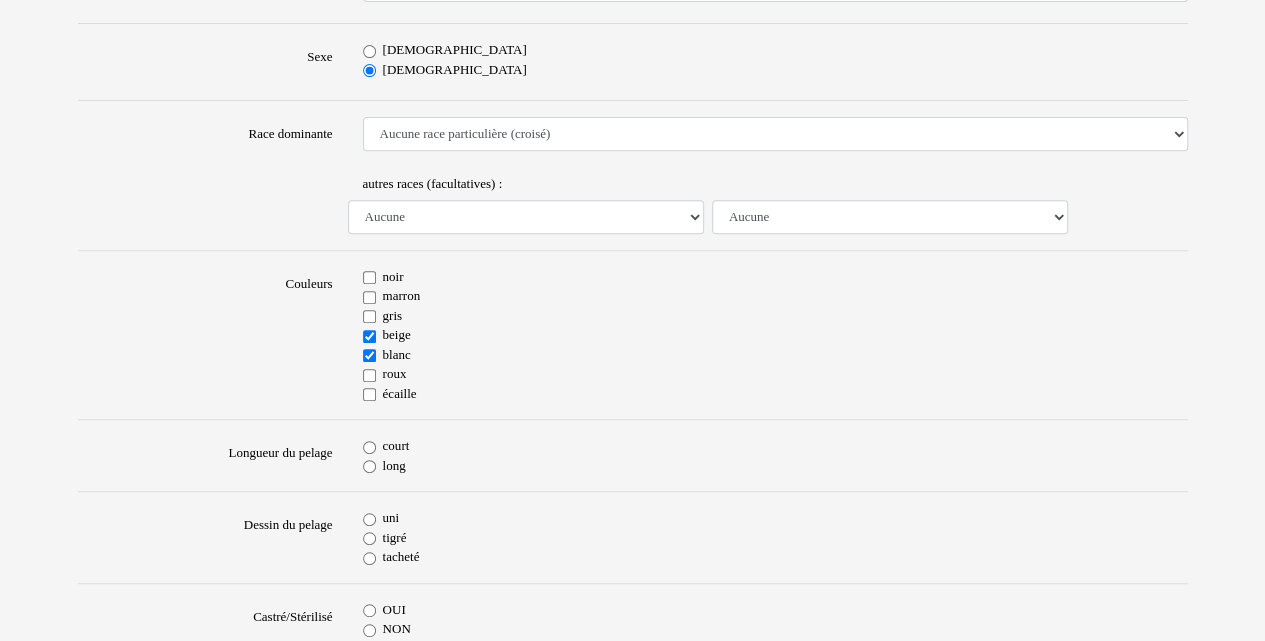 click on "court
long" at bounding box center (775, 455) 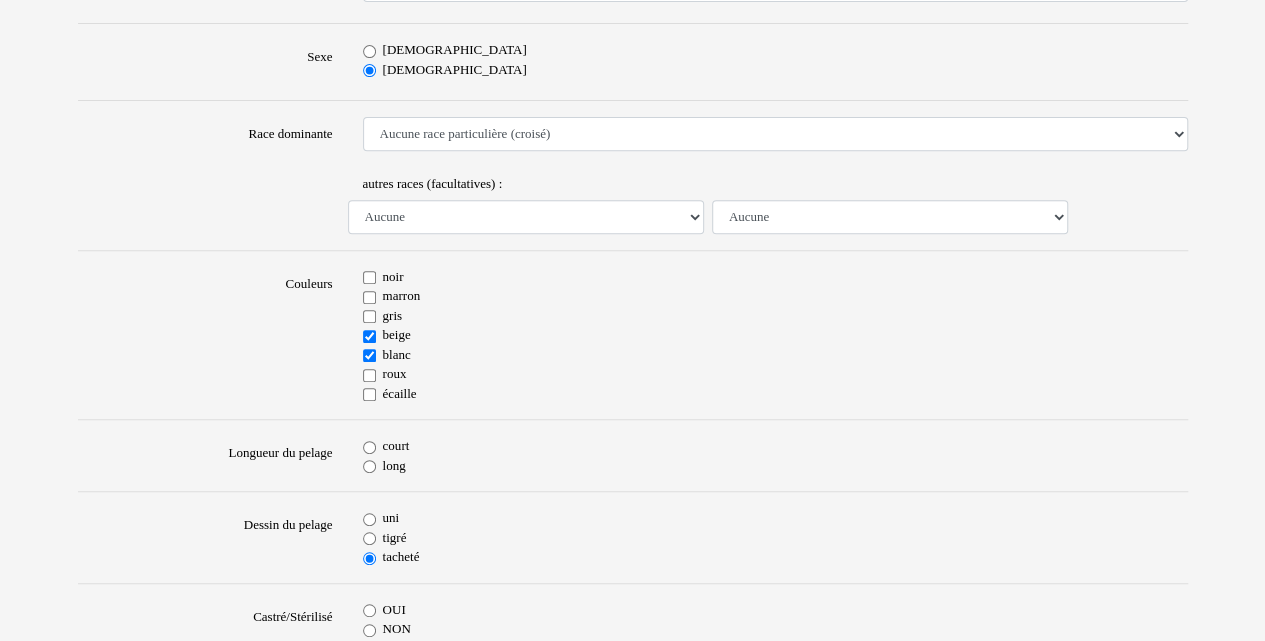 click on "tigré" at bounding box center [369, 538] 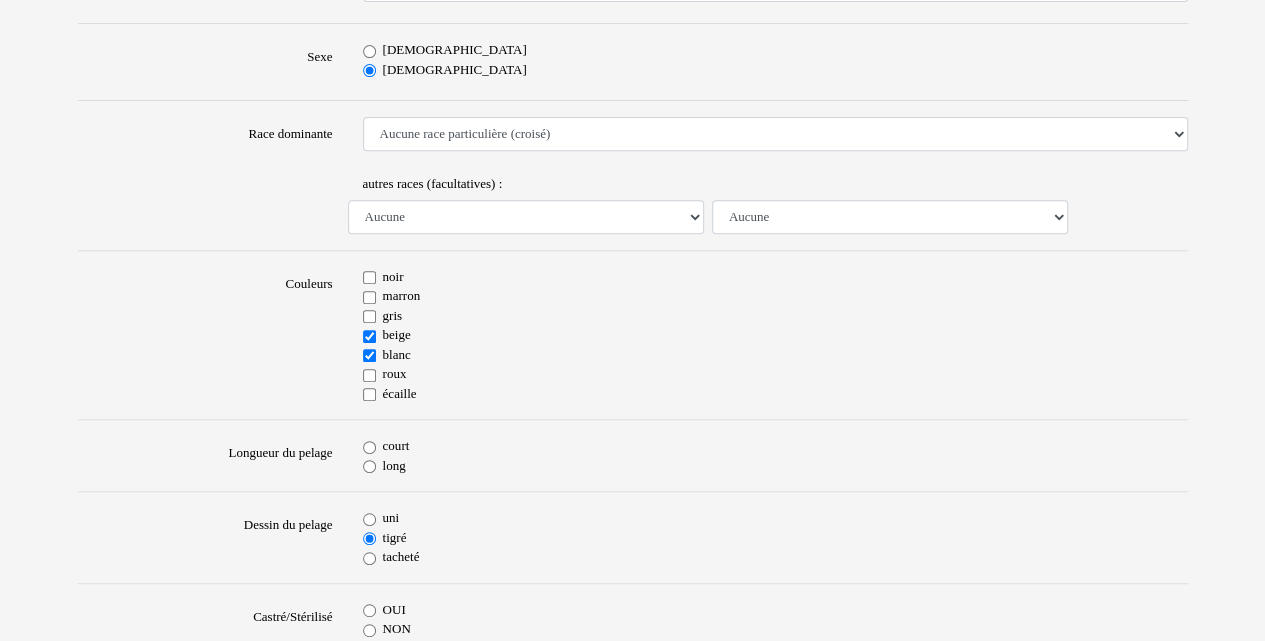 click on "tacheté" at bounding box center (369, 558) 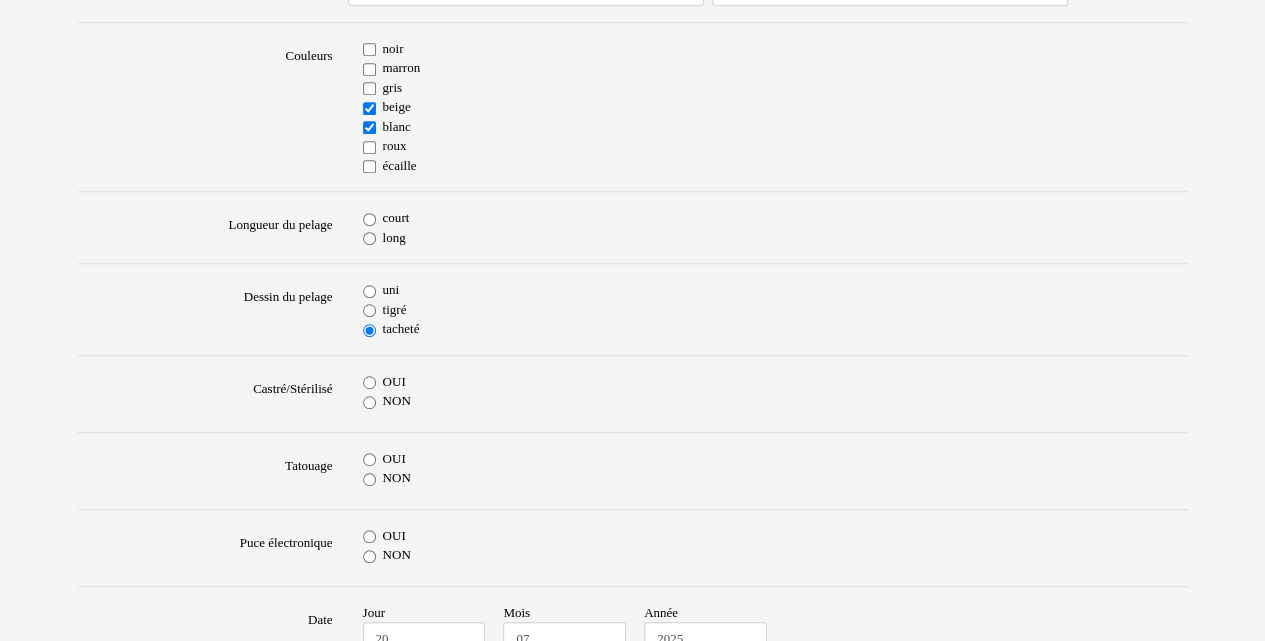 scroll, scrollTop: 571, scrollLeft: 0, axis: vertical 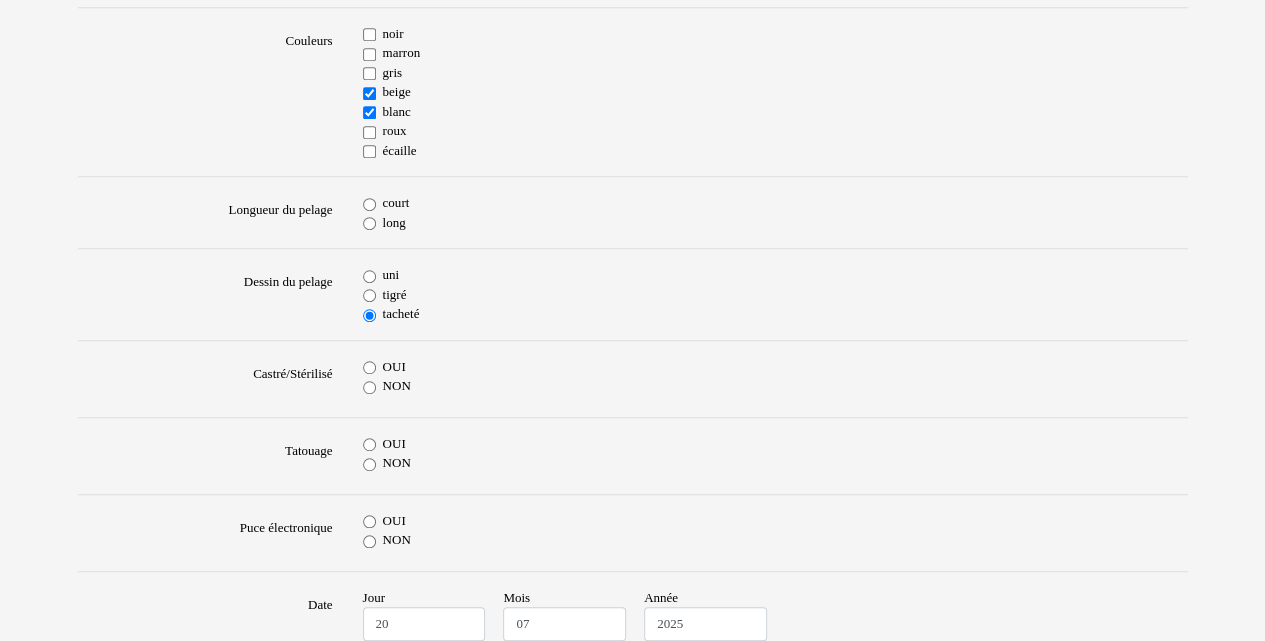 click on "OUI" at bounding box center (369, 367) 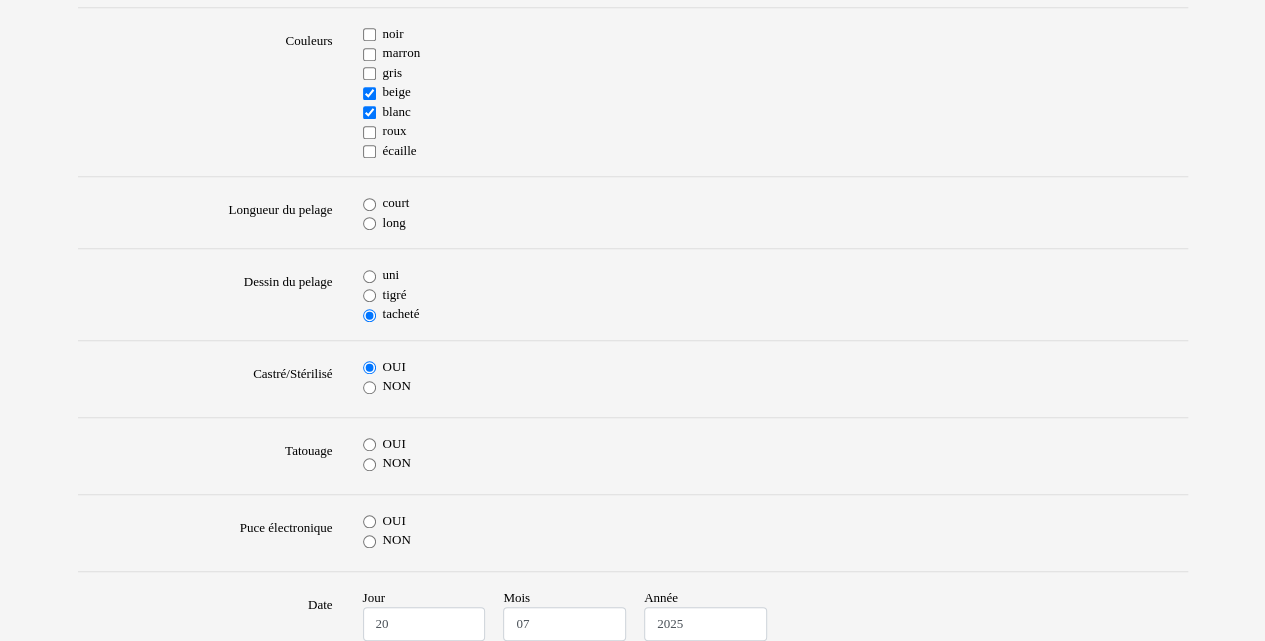 click on "OUI" at bounding box center (369, 444) 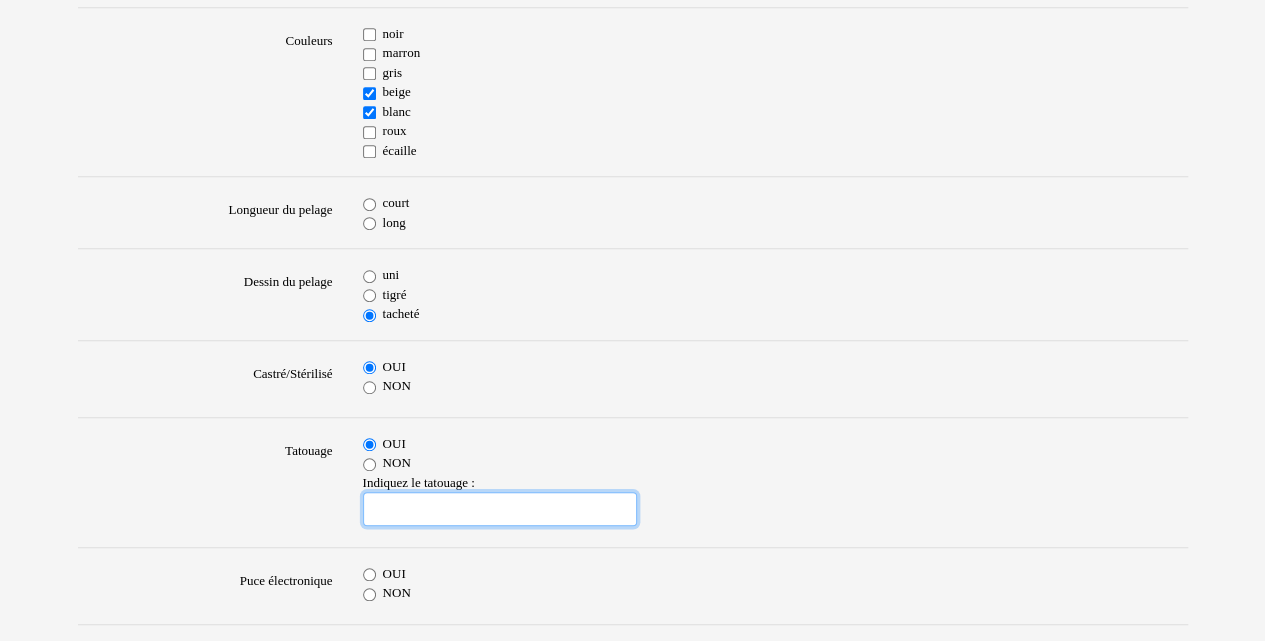 click at bounding box center [500, 509] 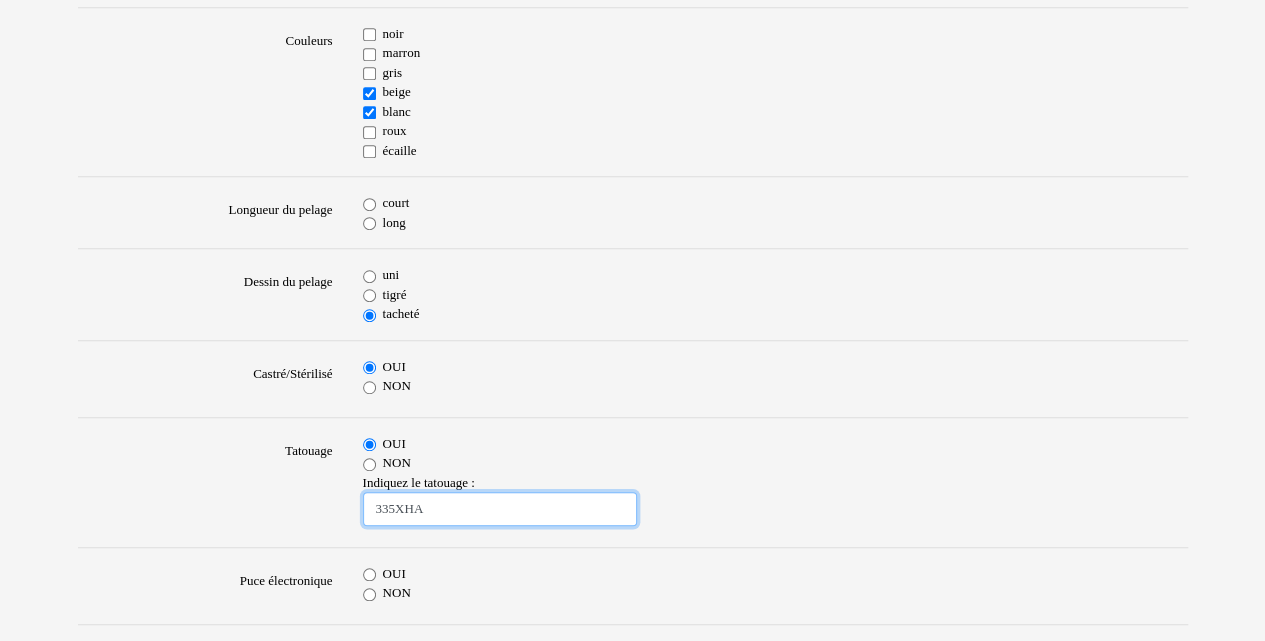 type on "335XHA" 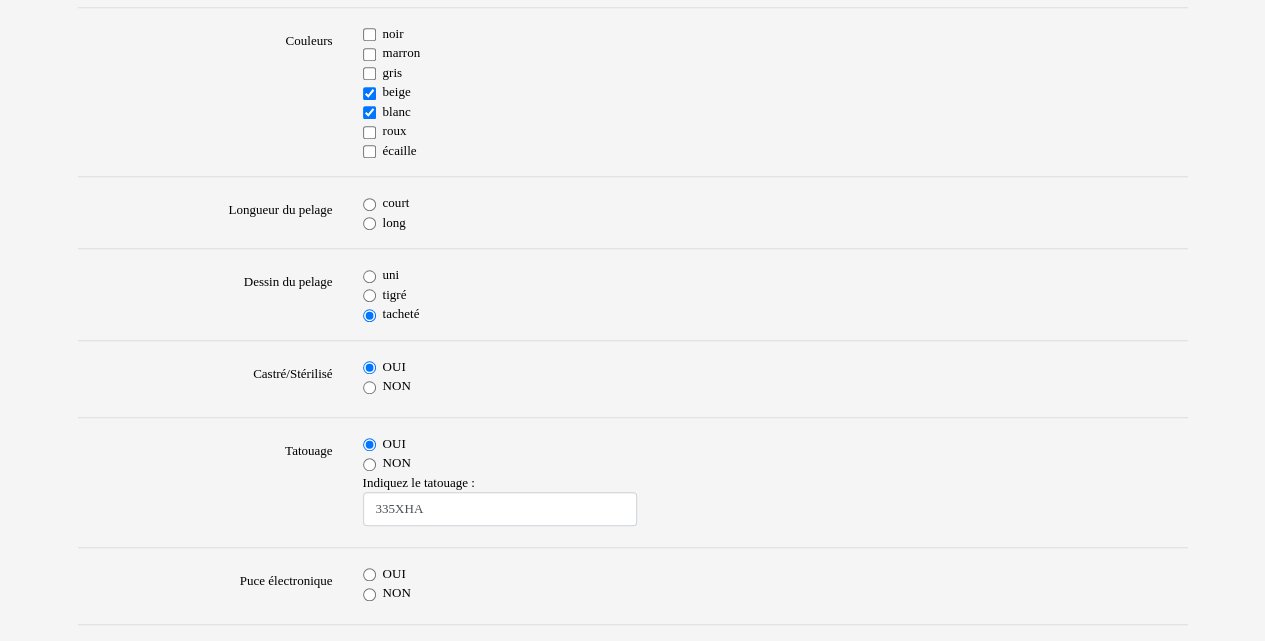 click on "NON" at bounding box center [369, 594] 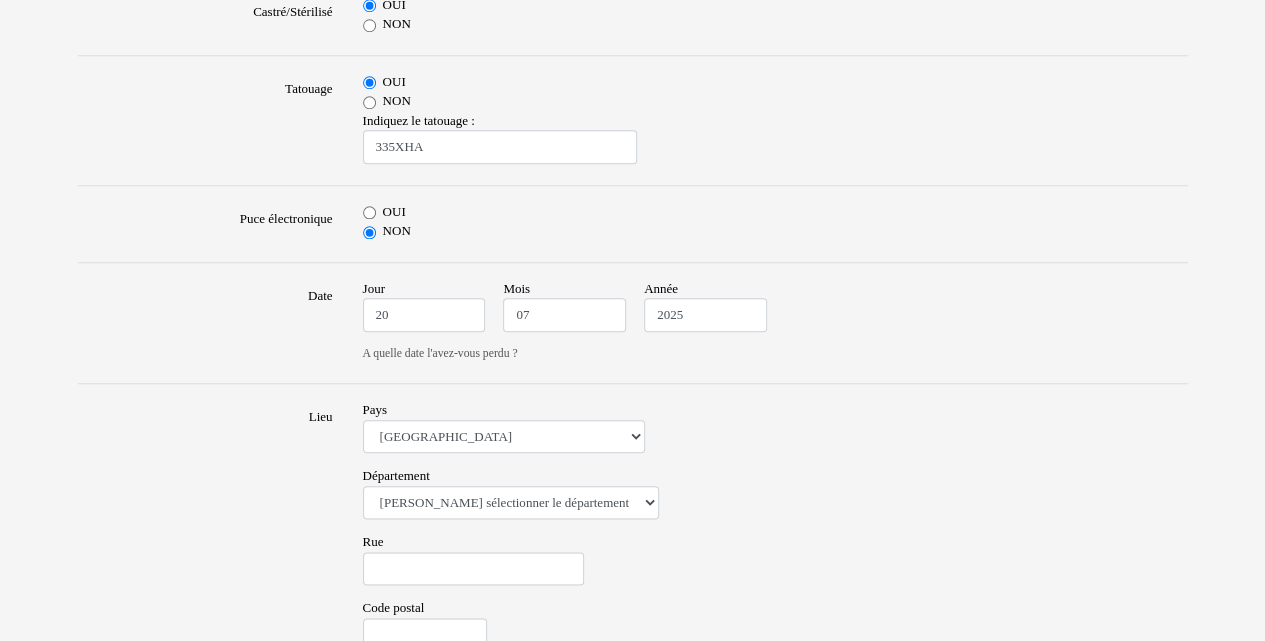 scroll, scrollTop: 951, scrollLeft: 0, axis: vertical 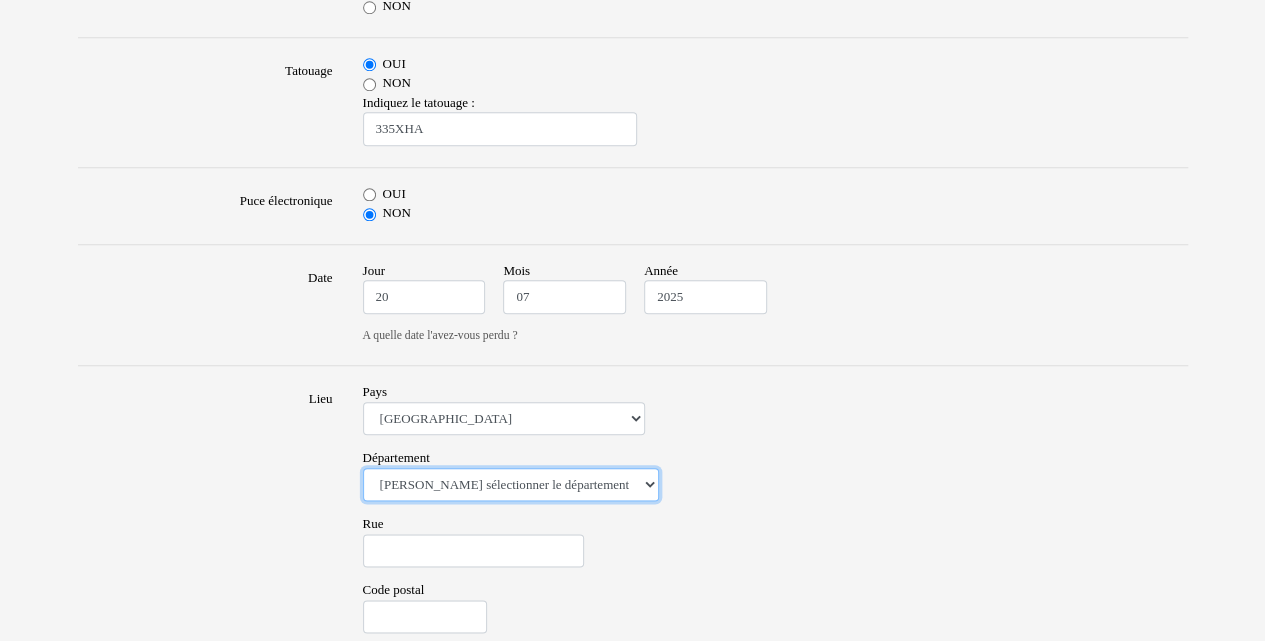 click on "Veuillez sélectionner le département 01 - Ain 02 - Aisne 03 - Allier 04 - Alpes de Hautes-Provence 05 - Hautes-Alpes 06 - Alpes-Maritimes 07 - Ardèche 08 - Ardennes 09 - Ariege 10 - Aube 11 - Aude 12 - Aveyron 13 - Bouches-Du-Rhône 14 - Calvados 15 - Cantal 16 - Charente 17 - Charente-Maritime 18 - Cher 19 - Correze 20 - Corse 21 - Cote-d'Or 22 - Côtes d'Armor 23 - Creuse 24 - Dordogne 25 - Doubs 26 - Drôme 27 - Eure 28 - Eure-et-Loir 29 - Finistere 30 - Gard 31 - Haute-Garonne 32 - Gers 33 - Gironde 34 - Hérault 35 - Ille-et-Vilaine 36 - Indre 37 - Indre-et-Loire 38 - Isère 39 - Jura 40 - Landes 41 - Loir-et-Cher 42 - Loire 43 - Haute-Loire 44 - Loire-Atlantique 45 - Loiret 46 - Lot 47 - Lot-et-Garonne 48 - Lozère 49 - Maine-et-Loire 50 - Manche 51 - Marne 52 - Haute-Marne 53 - Mayenne 54 - Meurthe-et-Moselle 55 - Meuse 56 - Morbihan 57 - Moselle 58 - Nièvre 59 - Nord 60 - Oise 61 - Orne 62 - Pas-de-Calais 63 - Puy-de-Dôme 64 - Pyrénées-Atlantiques 65 - Hautes-Pyrénées 67 - Bas-Rhin 75 - Paris" at bounding box center [511, 485] 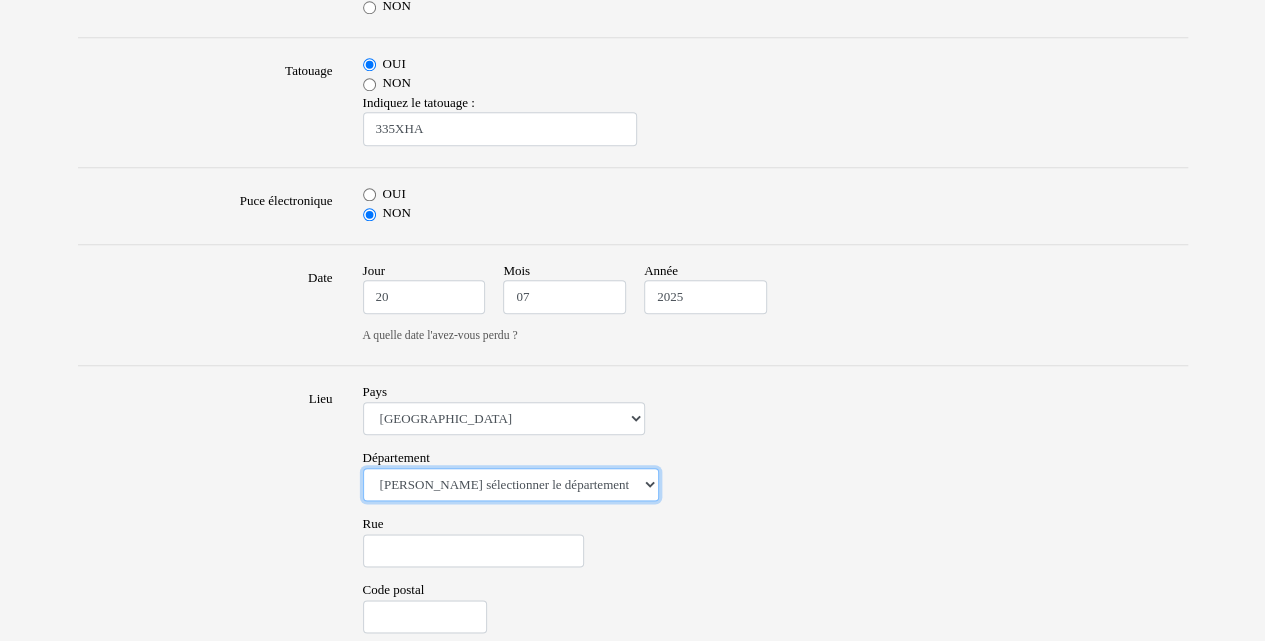 select on "13" 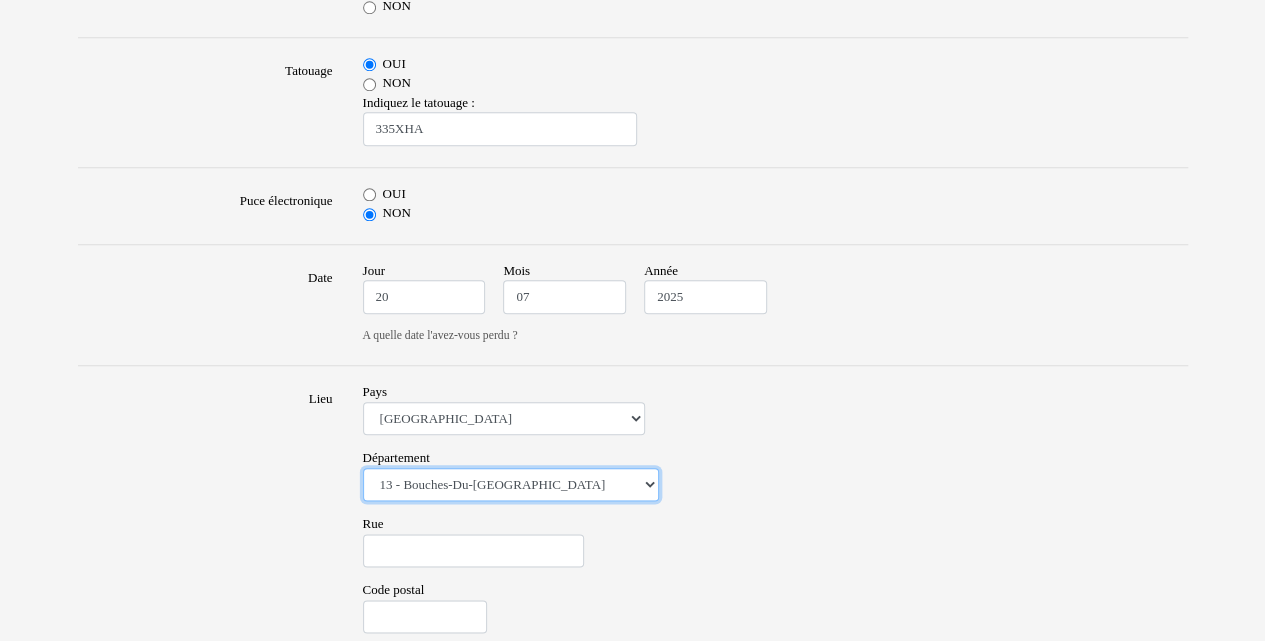 click on "Veuillez sélectionner le département 01 - Ain 02 - Aisne 03 - Allier 04 - Alpes de Hautes-Provence 05 - Hautes-Alpes 06 - Alpes-Maritimes 07 - Ardèche 08 - Ardennes 09 - Ariege 10 - Aube 11 - Aude 12 - Aveyron 13 - Bouches-Du-Rhône 14 - Calvados 15 - Cantal 16 - Charente 17 - Charente-Maritime 18 - Cher 19 - Correze 20 - Corse 21 - Cote-d'Or 22 - Côtes d'Armor 23 - Creuse 24 - Dordogne 25 - Doubs 26 - Drôme 27 - Eure 28 - Eure-et-Loir 29 - Finistere 30 - Gard 31 - Haute-Garonne 32 - Gers 33 - Gironde 34 - Hérault 35 - Ille-et-Vilaine 36 - Indre 37 - Indre-et-Loire 38 - Isère 39 - Jura 40 - Landes 41 - Loir-et-Cher 42 - Loire 43 - Haute-Loire 44 - Loire-Atlantique 45 - Loiret 46 - Lot 47 - Lot-et-Garonne 48 - Lozère 49 - Maine-et-Loire 50 - Manche 51 - Marne 52 - Haute-Marne 53 - Mayenne 54 - Meurthe-et-Moselle 55 - Meuse 56 - Morbihan 57 - Moselle 58 - Nièvre 59 - Nord 60 - Oise 61 - Orne 62 - Pas-de-Calais 63 - Puy-de-Dôme 64 - Pyrénées-Atlantiques 65 - Hautes-Pyrénées 67 - Bas-Rhin 75 - Paris" at bounding box center (511, 485) 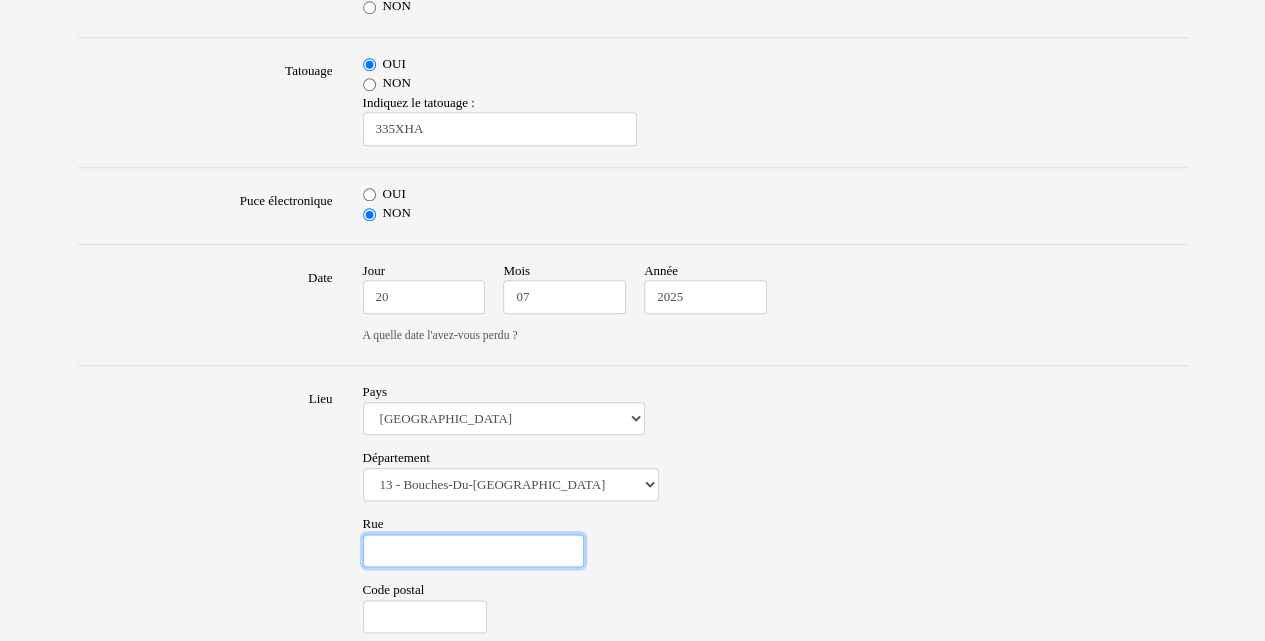 click on "Rue" at bounding box center [473, 551] 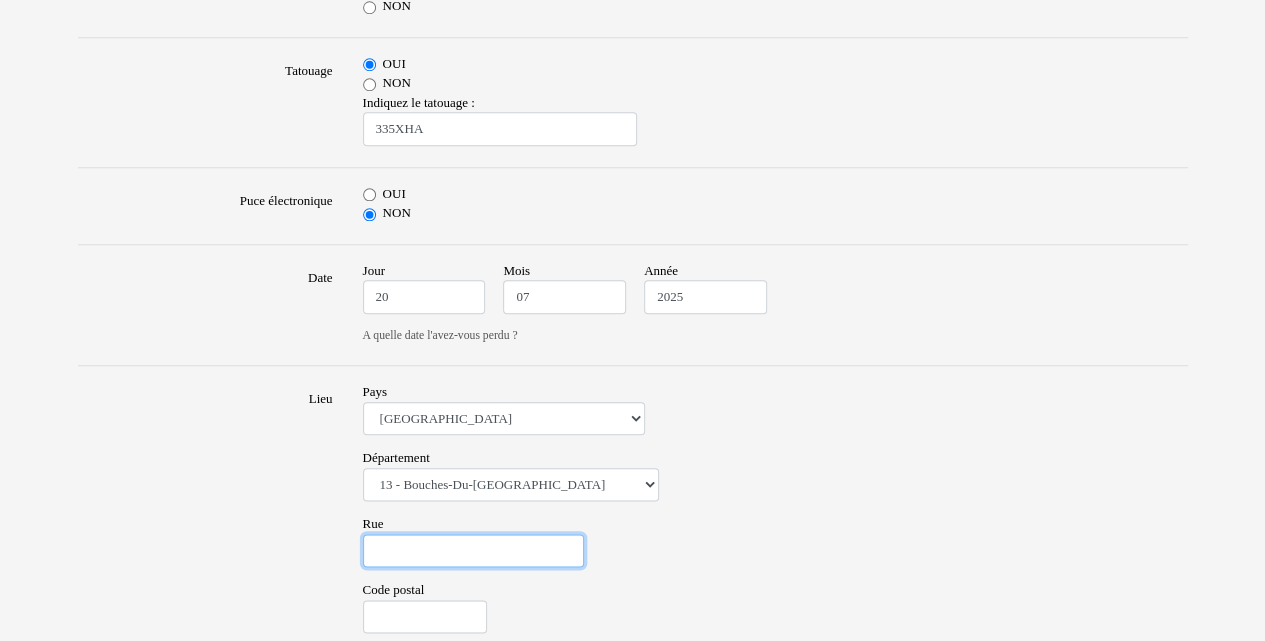 type on "36 BOULEVARD MARIUS RICHARD" 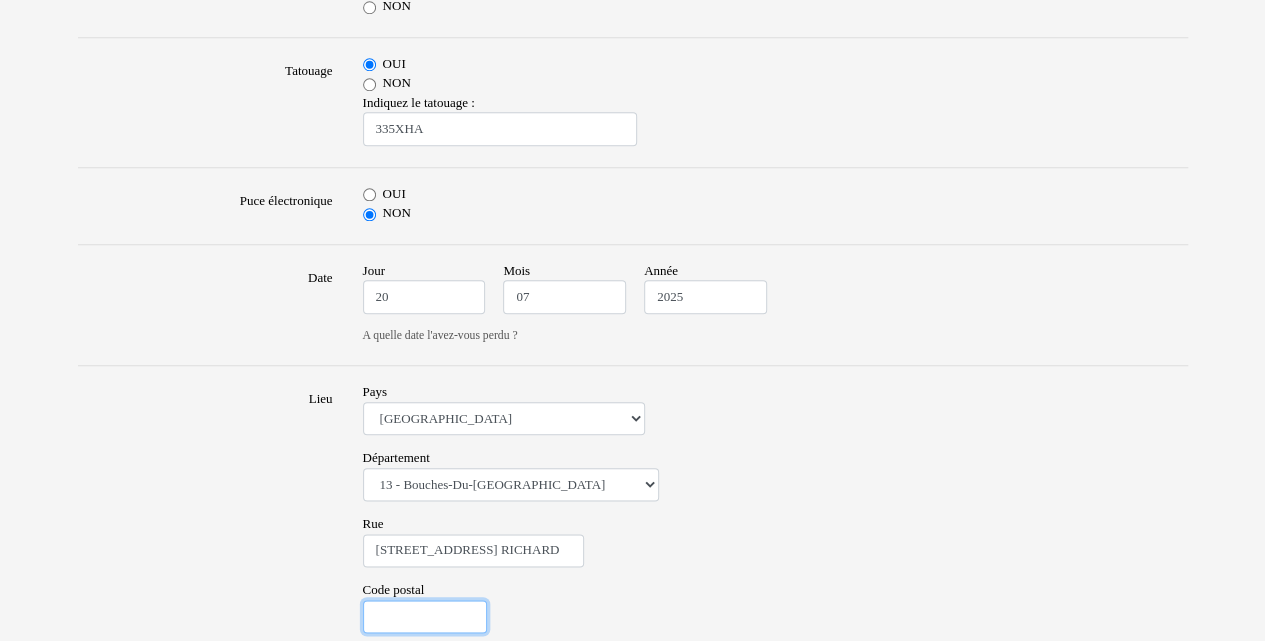 type on "13012" 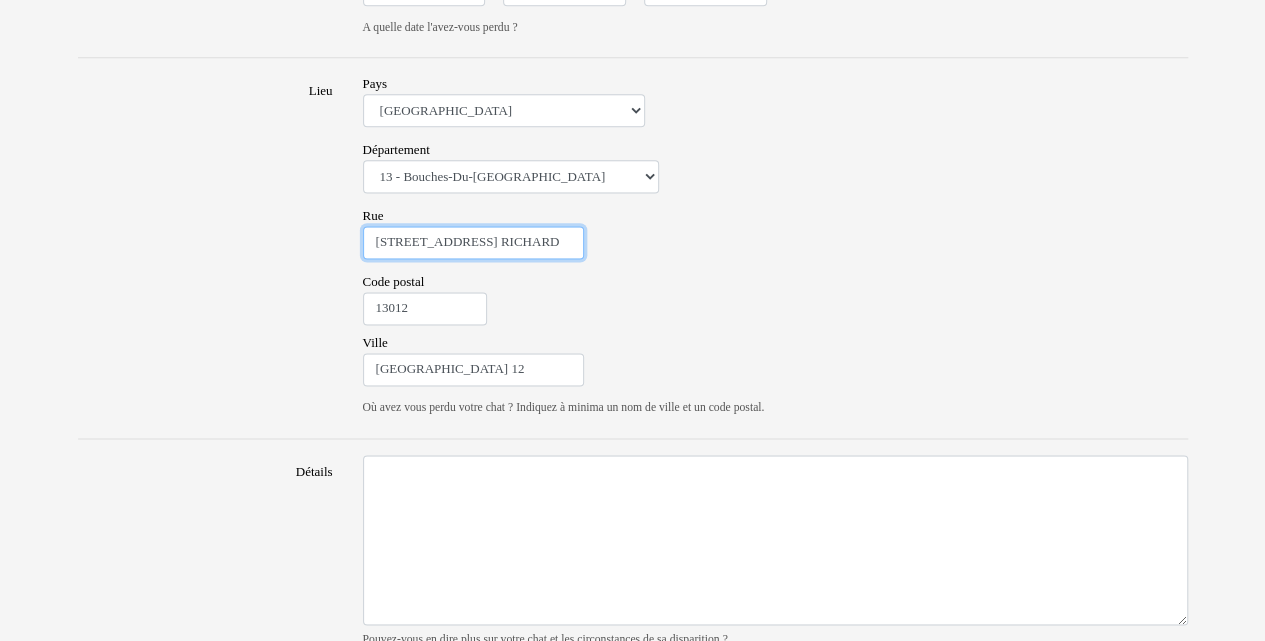 scroll, scrollTop: 1277, scrollLeft: 0, axis: vertical 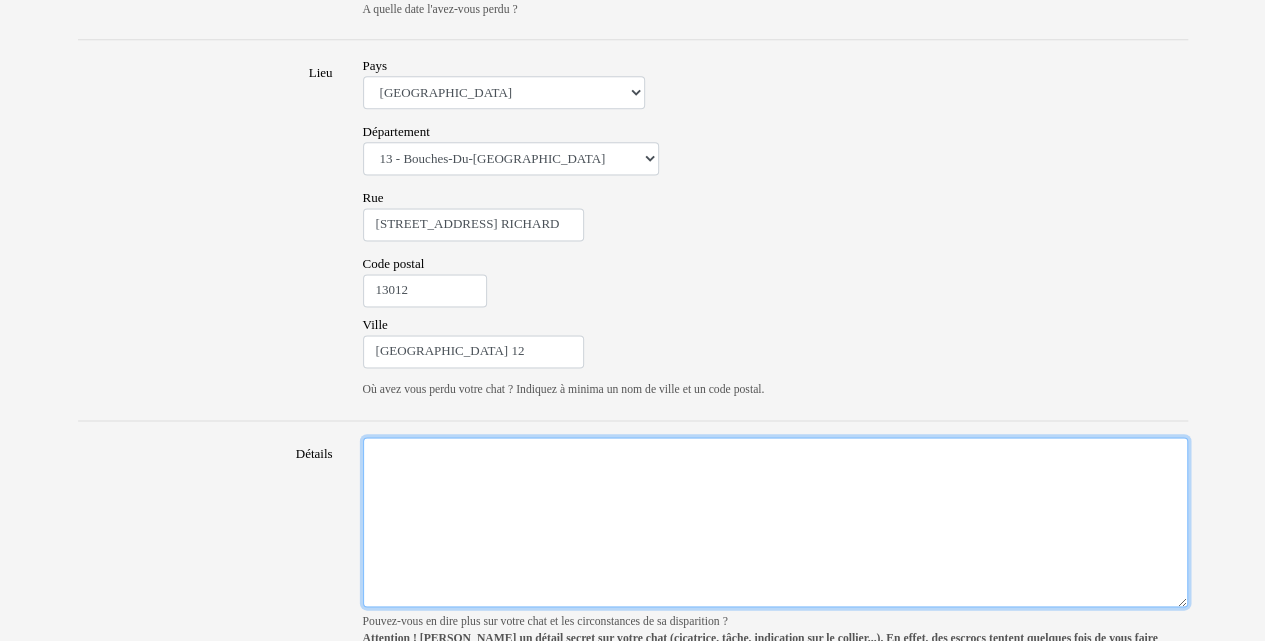 click on "Détails" at bounding box center (775, 522) 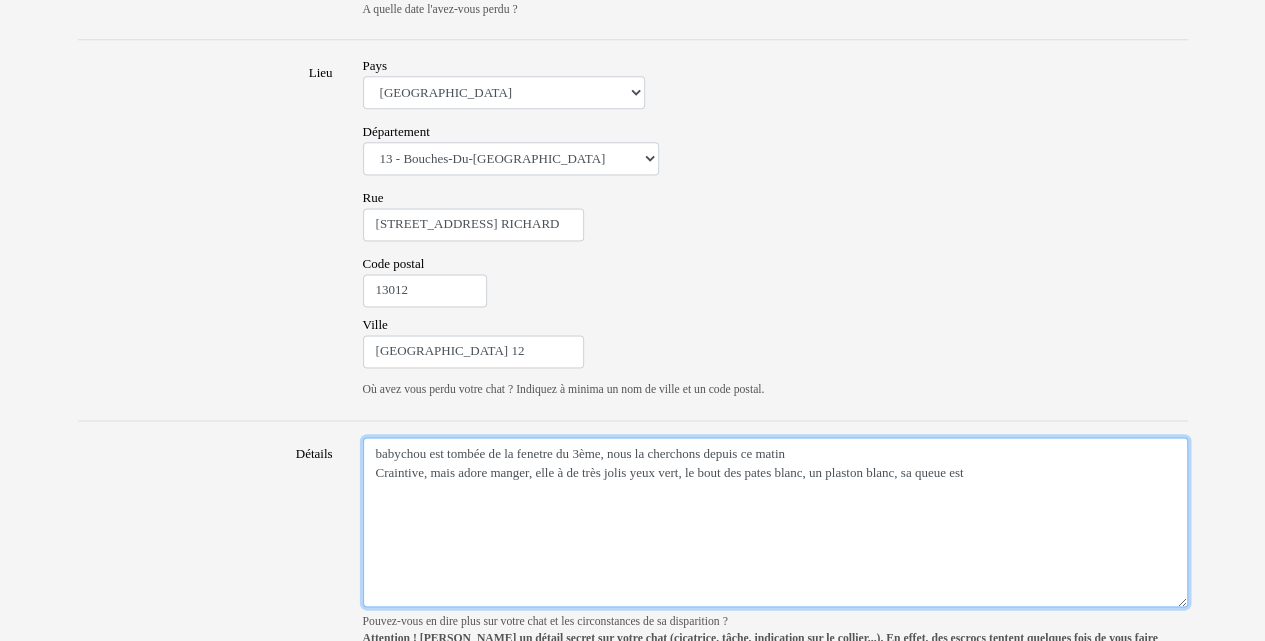 click on "babychou est tombée de la fenetre du 3ème, nous la cherchons depuis ce matin
Craintive, mais adore manger, elle à de très jolis yeux vert, le bout des pates blanc, un plaston blanc, sa queue est" at bounding box center [775, 522] 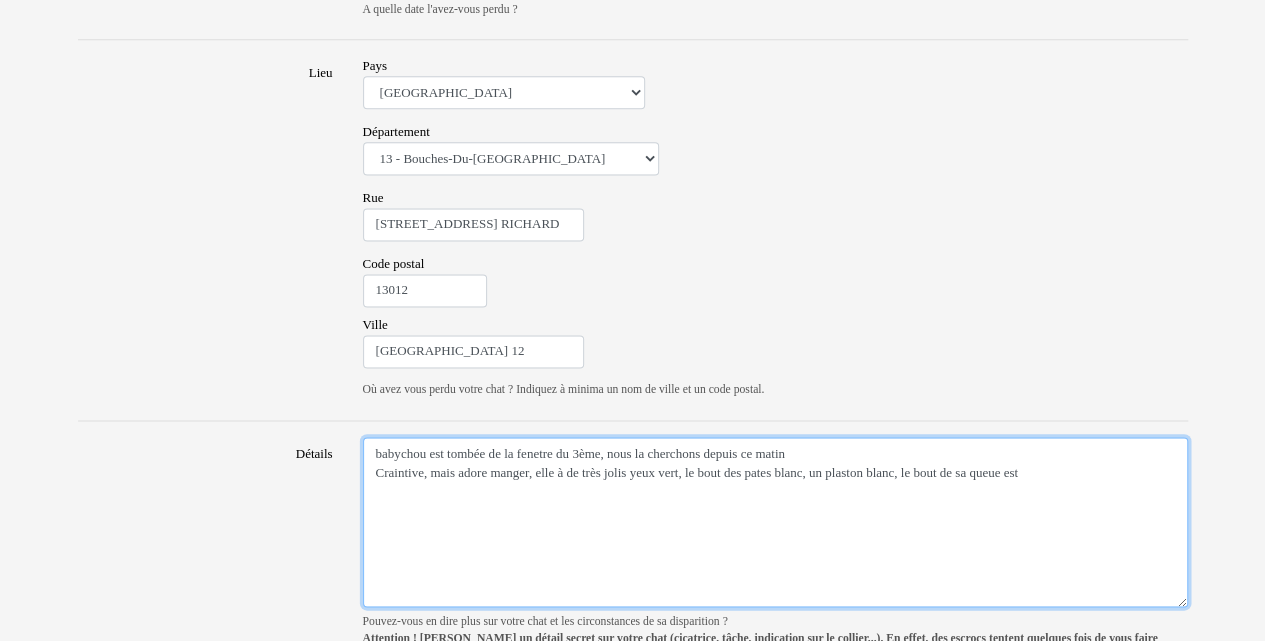 click on "babychou est tombée de la fenetre du 3ème, nous la cherchons depuis ce matin
Craintive, mais adore manger, elle à de très jolis yeux vert, le bout des pates blanc, un plaston blanc, le bout de sa queue est" at bounding box center (775, 522) 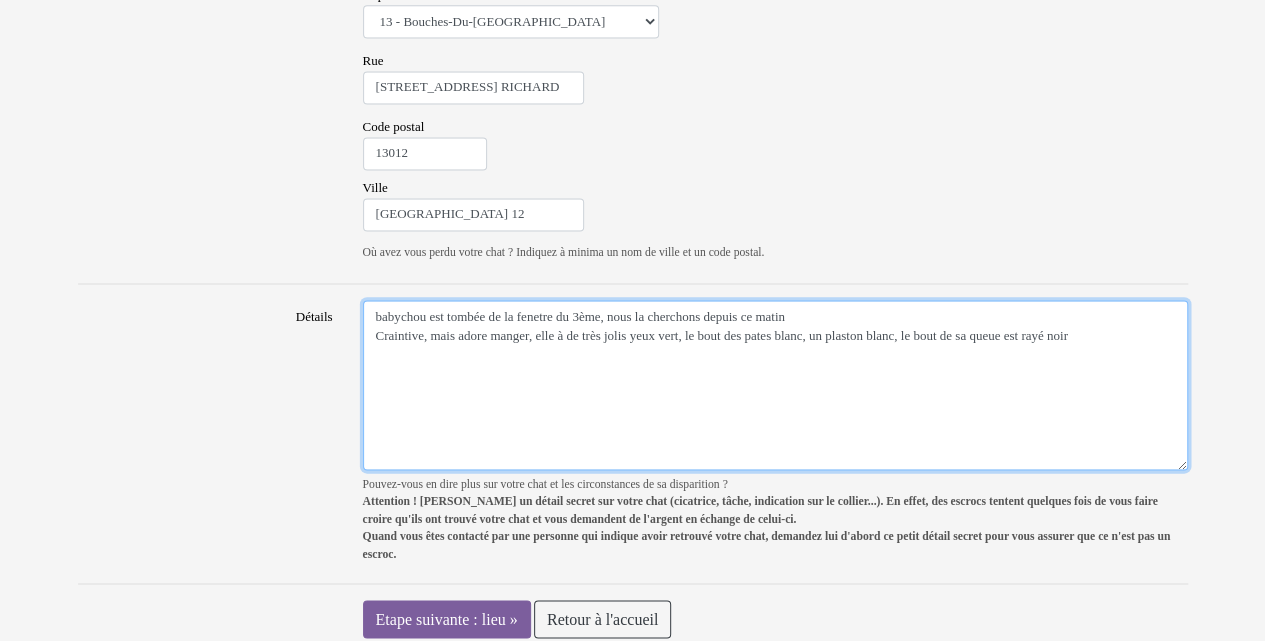 scroll, scrollTop: 1421, scrollLeft: 0, axis: vertical 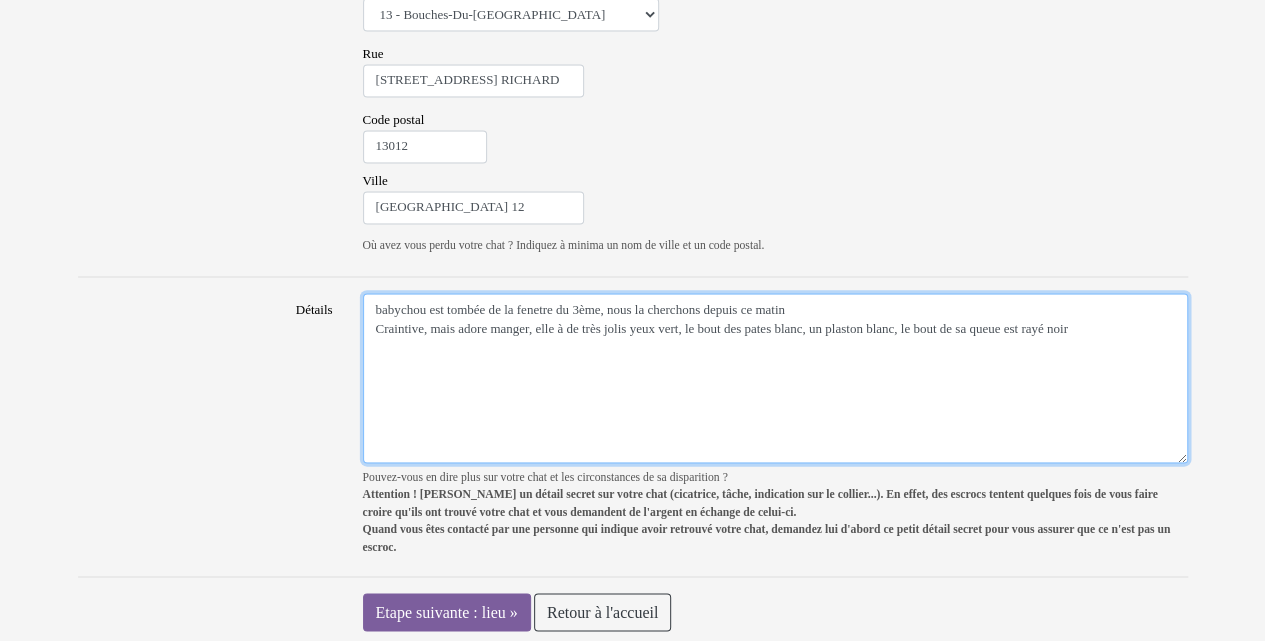 drag, startPoint x: 504, startPoint y: 343, endPoint x: 356, endPoint y: 341, distance: 148.01352 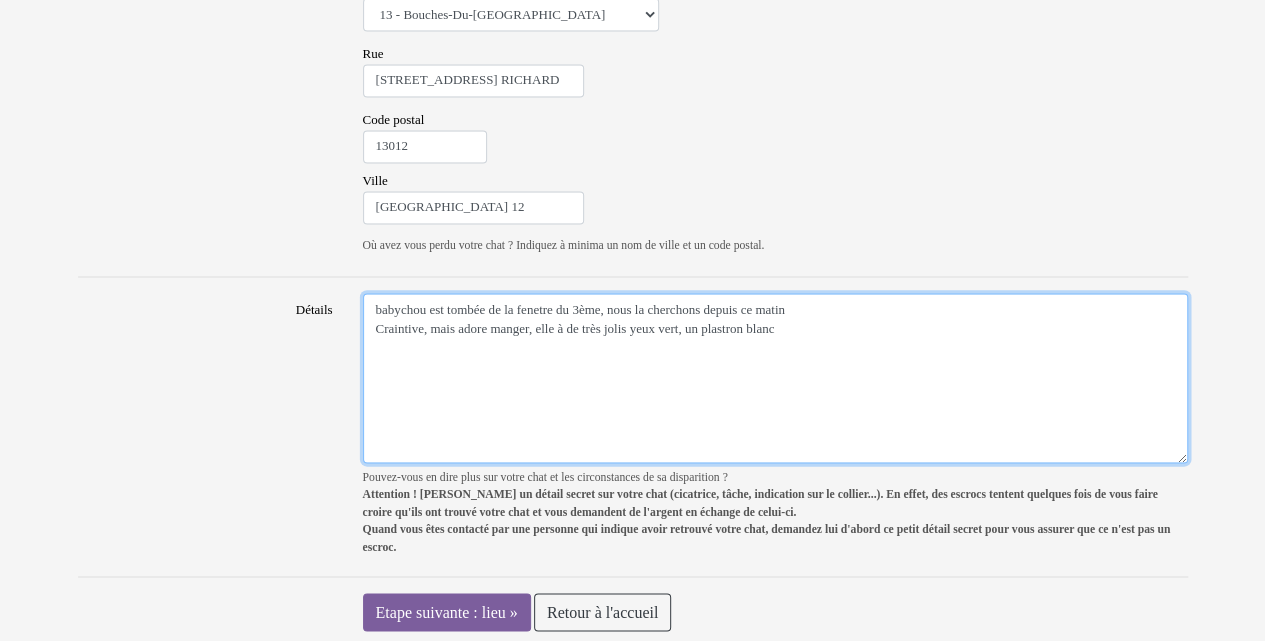 drag, startPoint x: 868, startPoint y: 423, endPoint x: 783, endPoint y: 493, distance: 110.11358 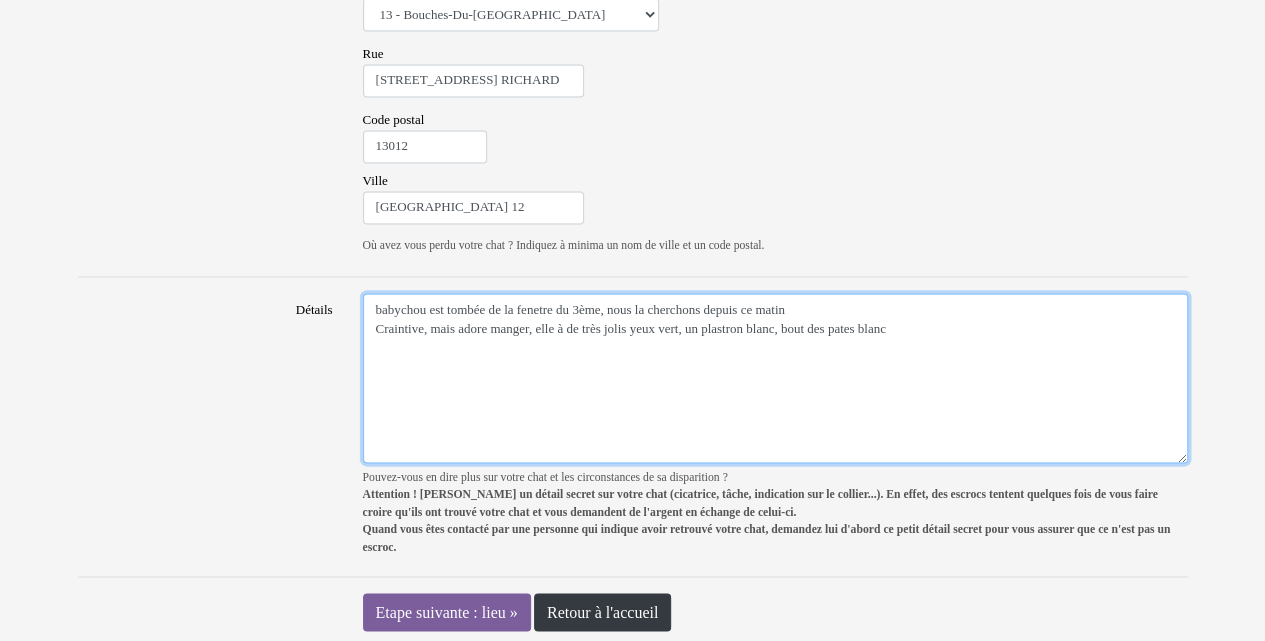 type on "babychou est tombée de la fenetre du 3ème, nous la cherchons depuis ce matin
Craintive, mais adore manger, elle à de très jolis yeux vert, un plastron blanc, bout des pates blanc" 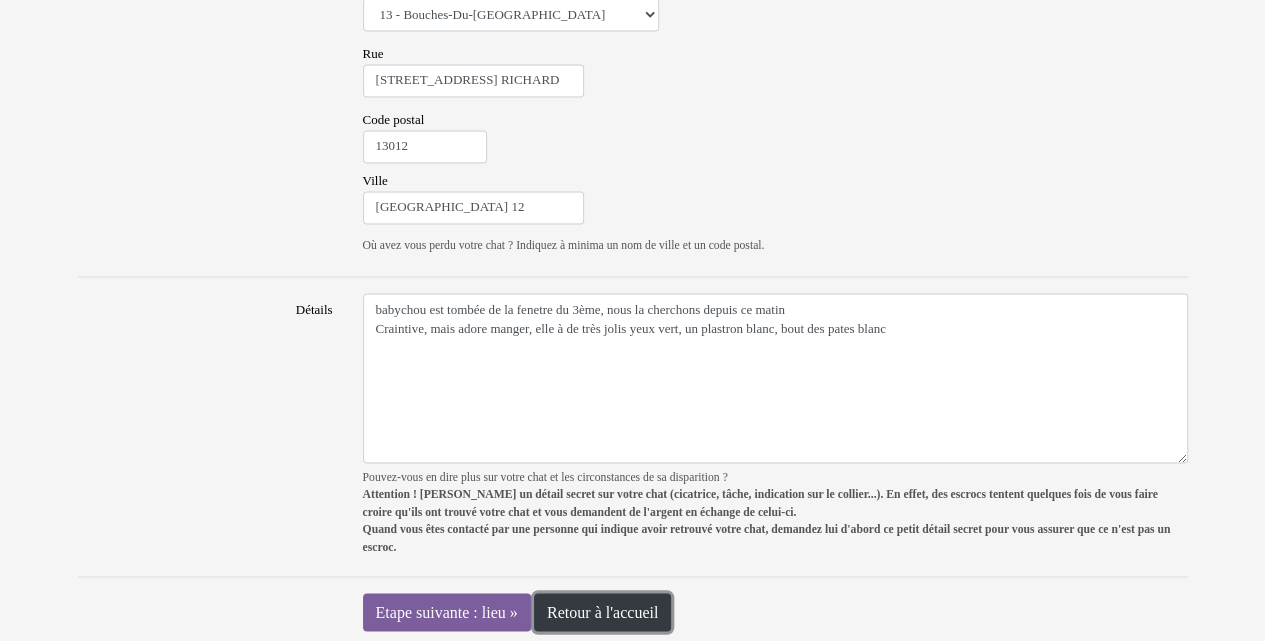 click on "Retour à l'accueil" at bounding box center (602, 612) 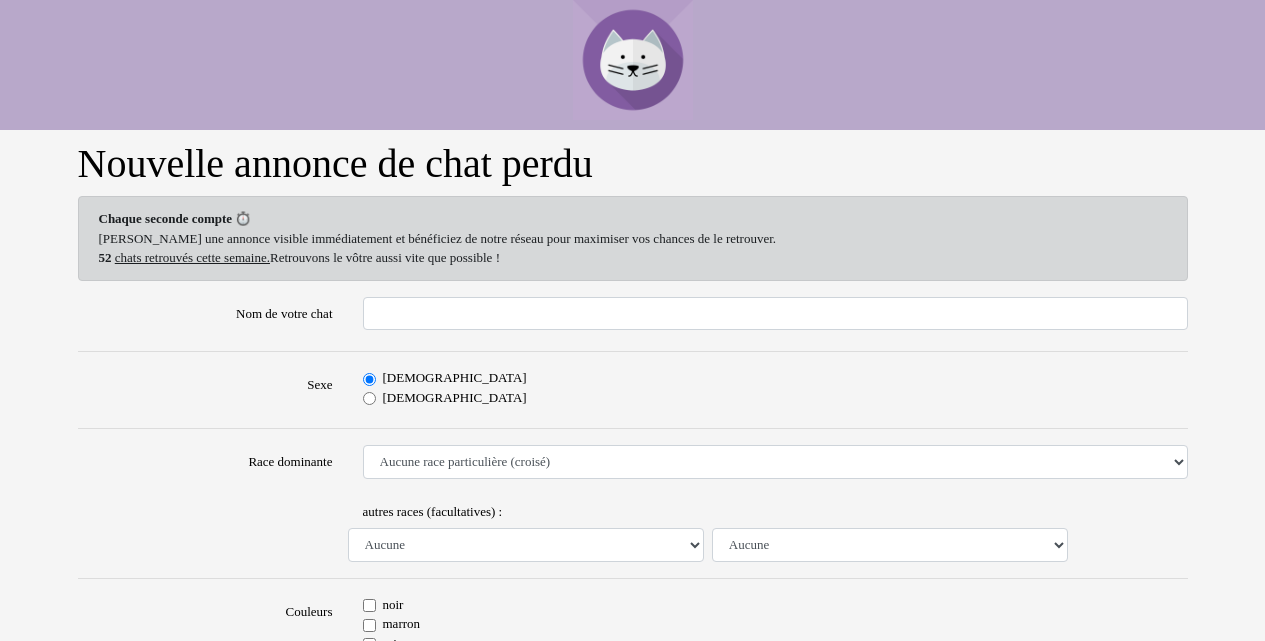 scroll, scrollTop: 0, scrollLeft: 0, axis: both 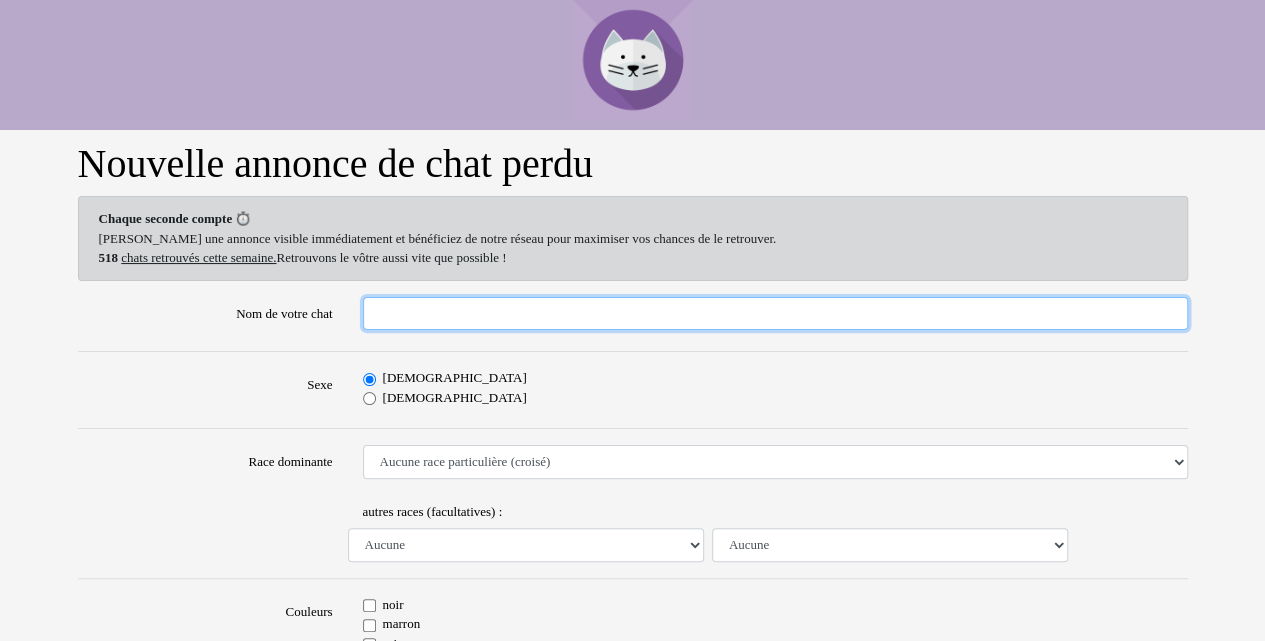 click on "Nom de votre chat" at bounding box center [775, 314] 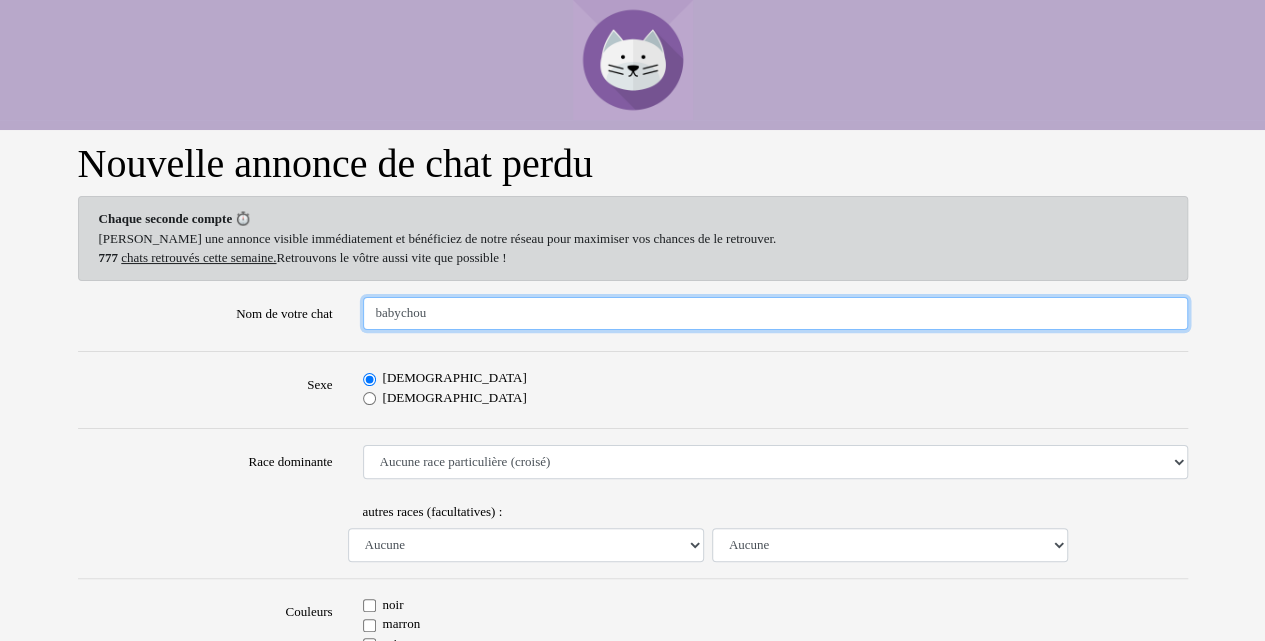 type on "babychou" 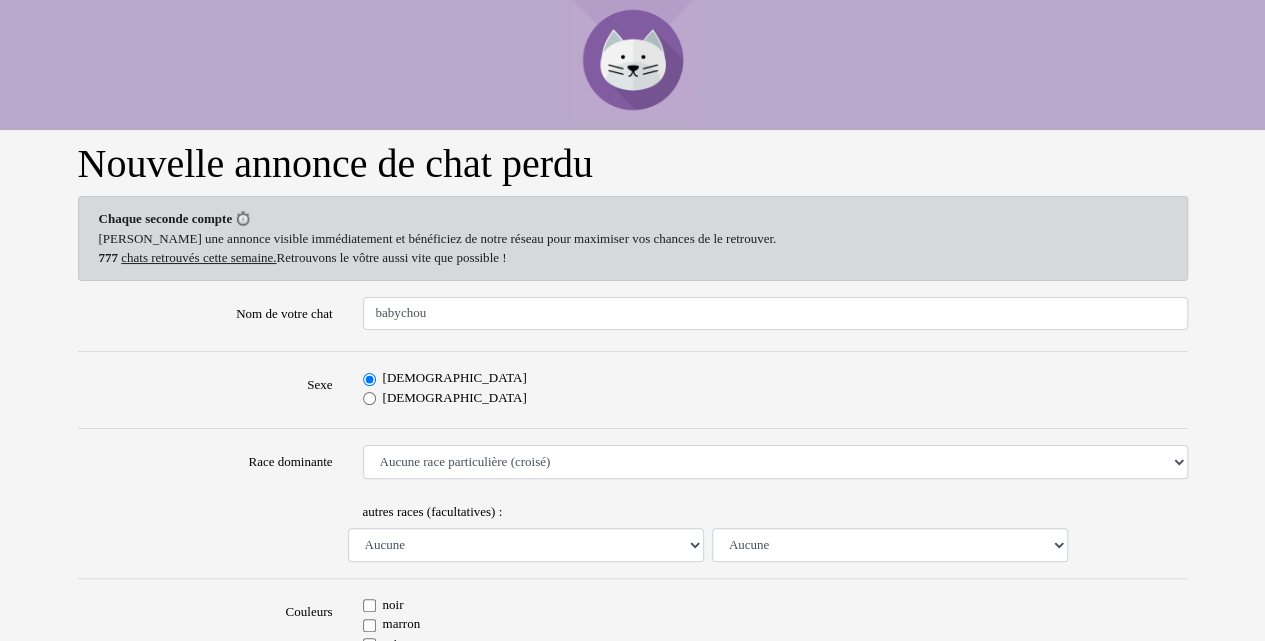 click on "Femelle" at bounding box center (369, 398) 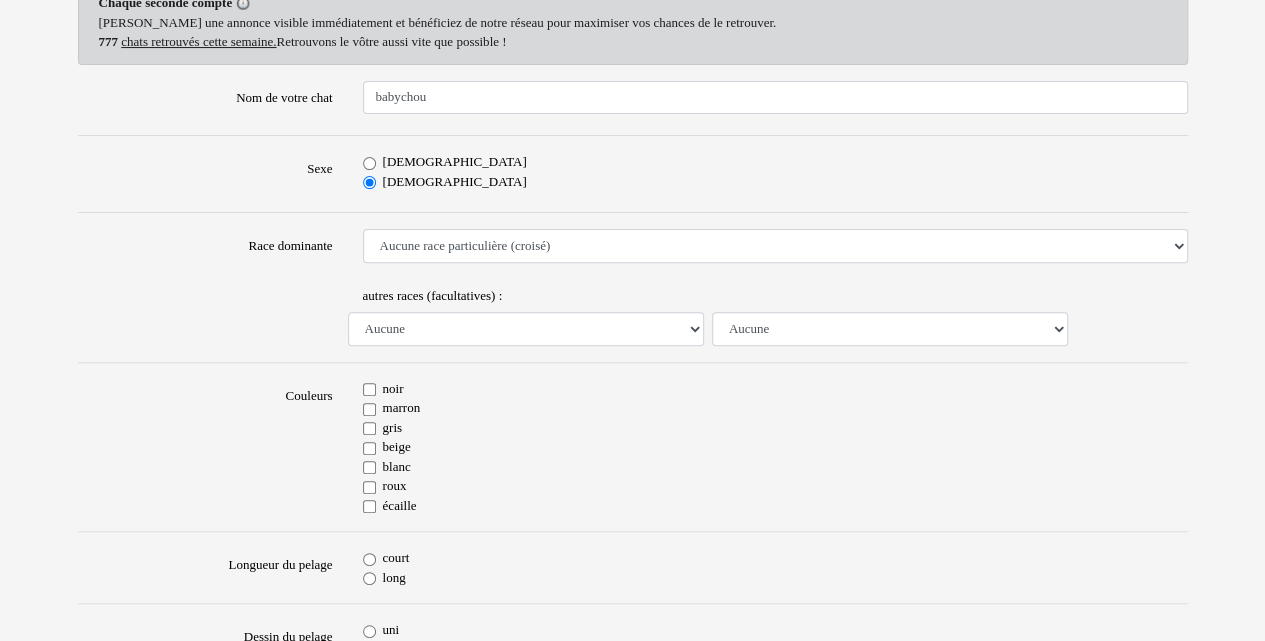scroll, scrollTop: 219, scrollLeft: 0, axis: vertical 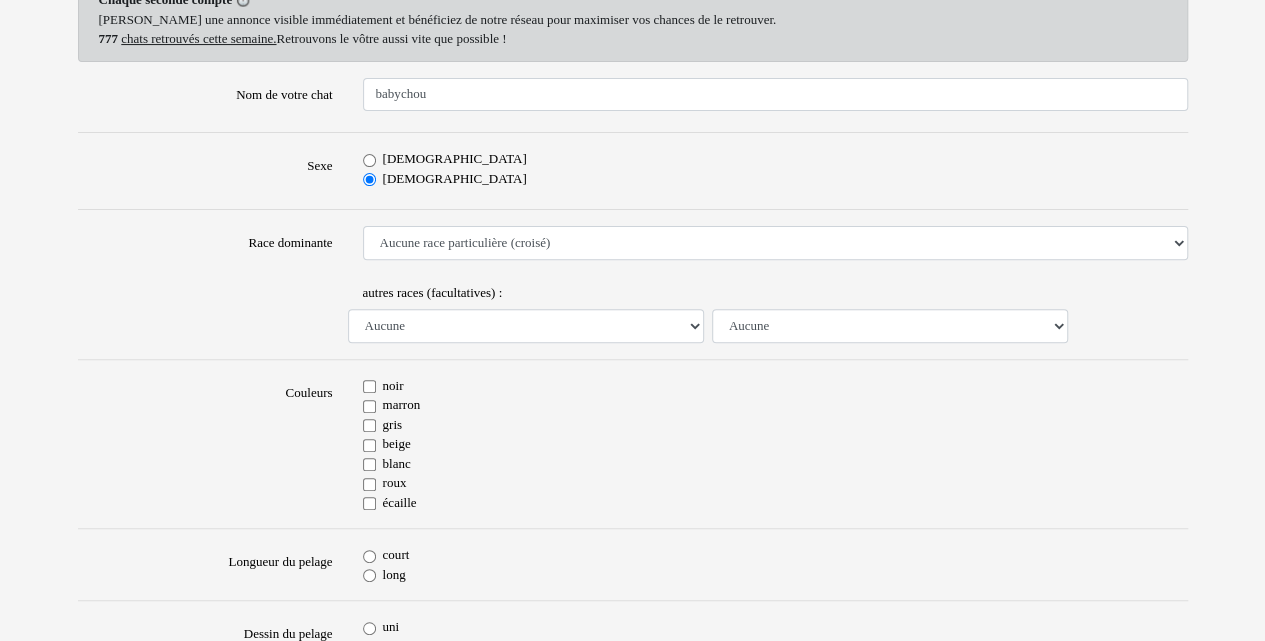 click on "noir" at bounding box center [369, 386] 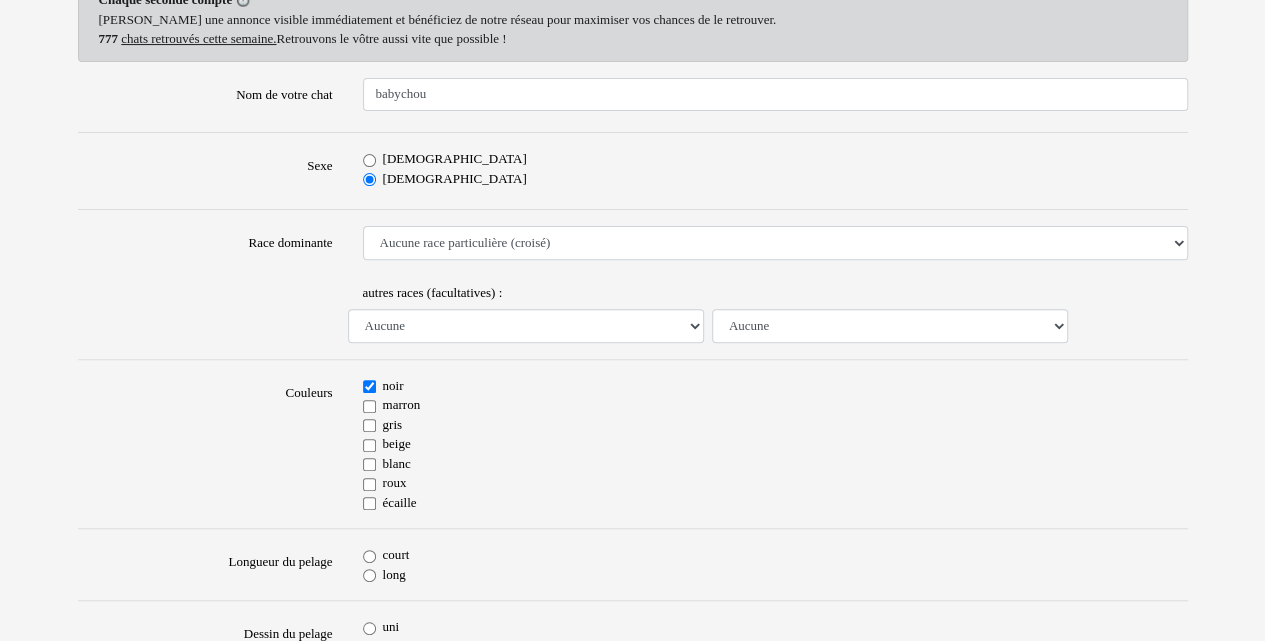click on "beige" at bounding box center [369, 445] 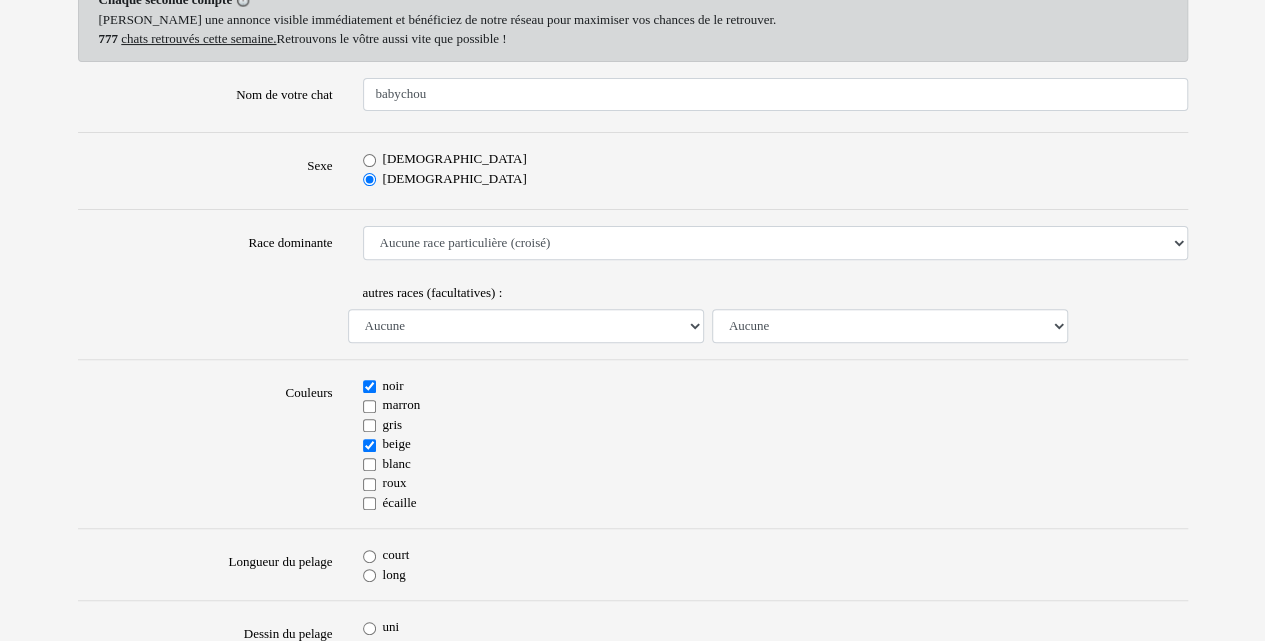 click on "blanc" at bounding box center (369, 464) 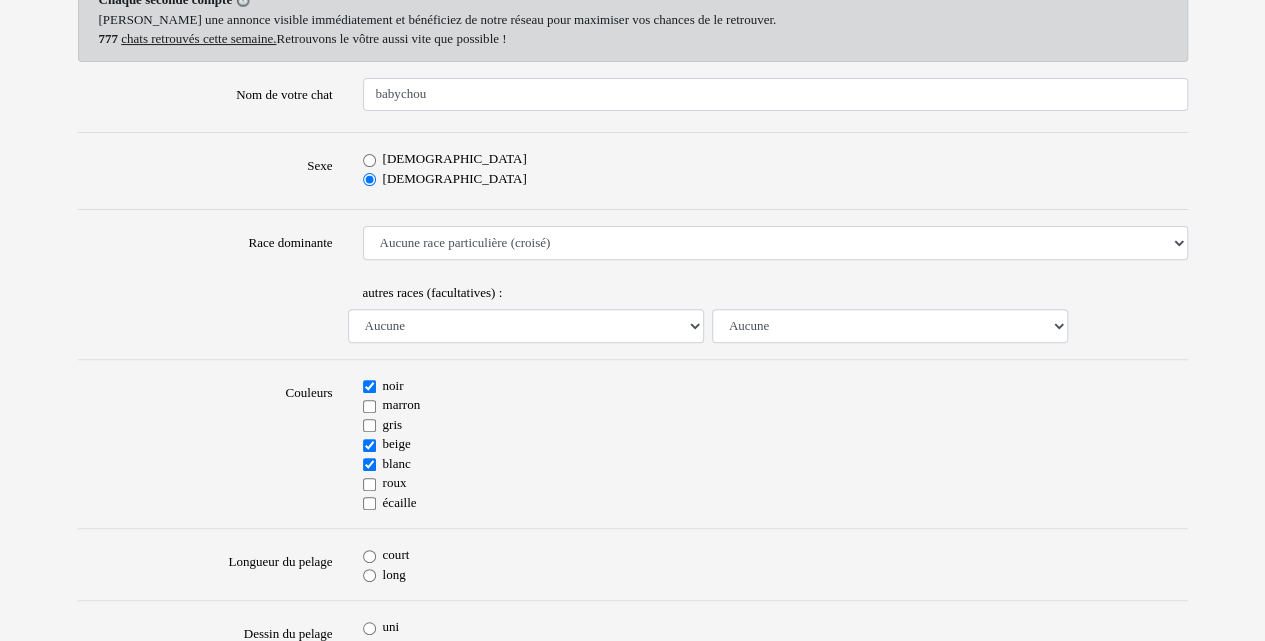 click on "beige" at bounding box center (369, 445) 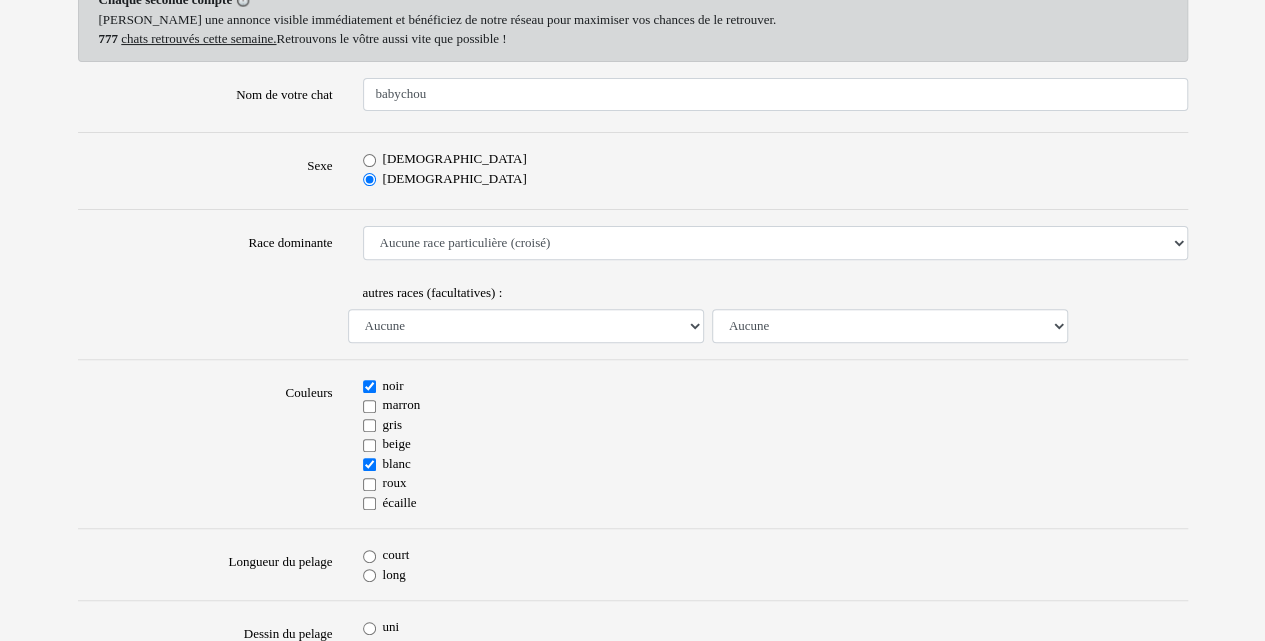 click on "beige" at bounding box center [369, 445] 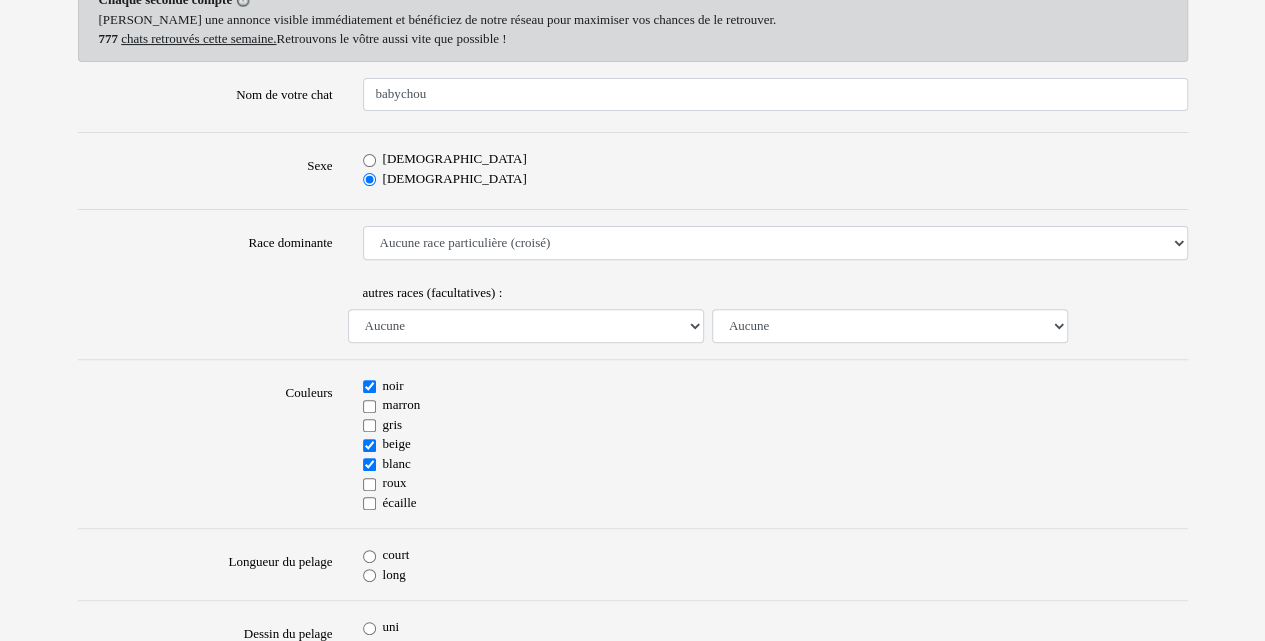 click on "roux" at bounding box center [369, 484] 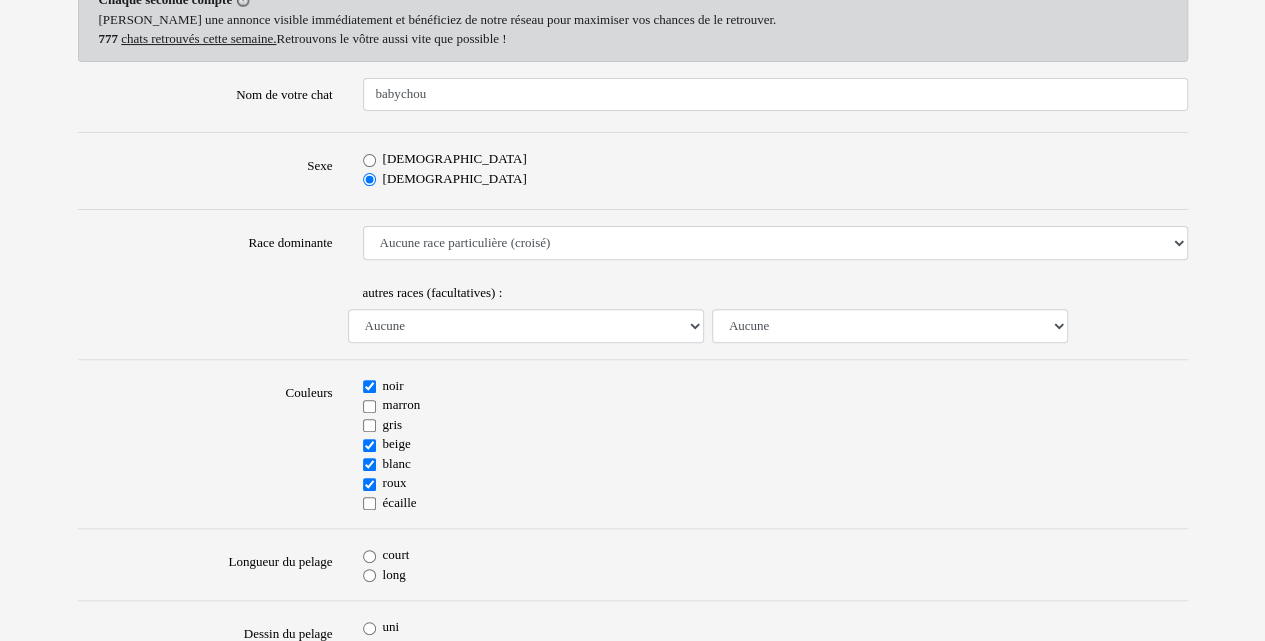 click on "beige" at bounding box center (369, 445) 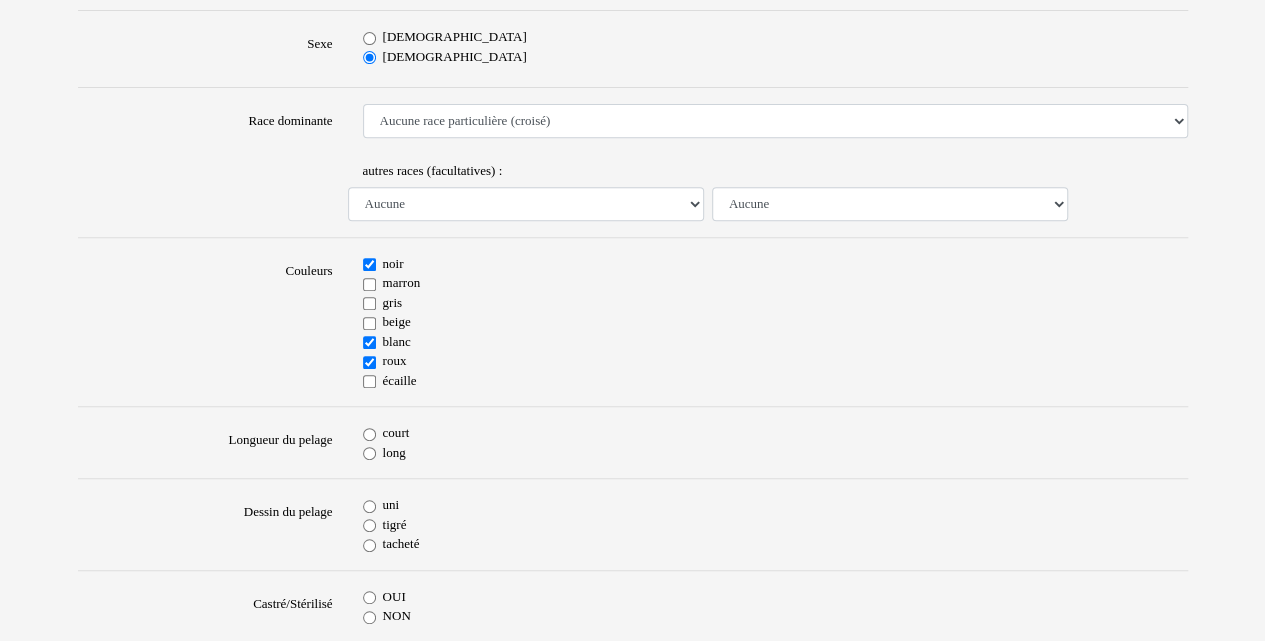 scroll, scrollTop: 370, scrollLeft: 0, axis: vertical 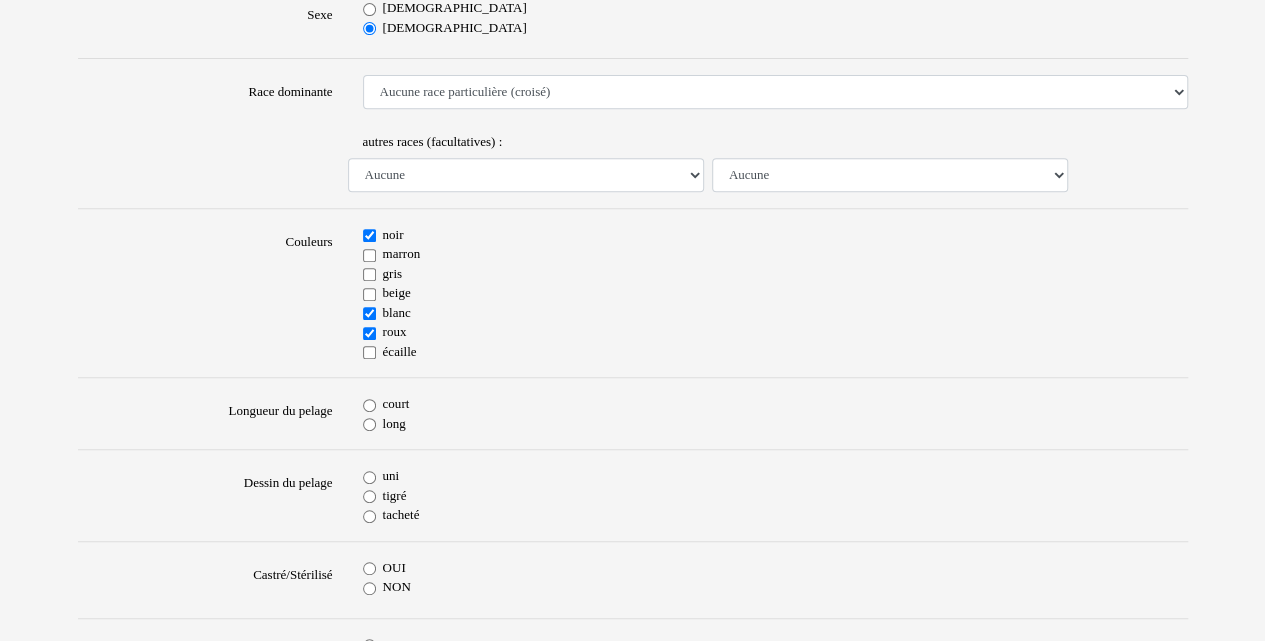 click on "court" at bounding box center [369, 405] 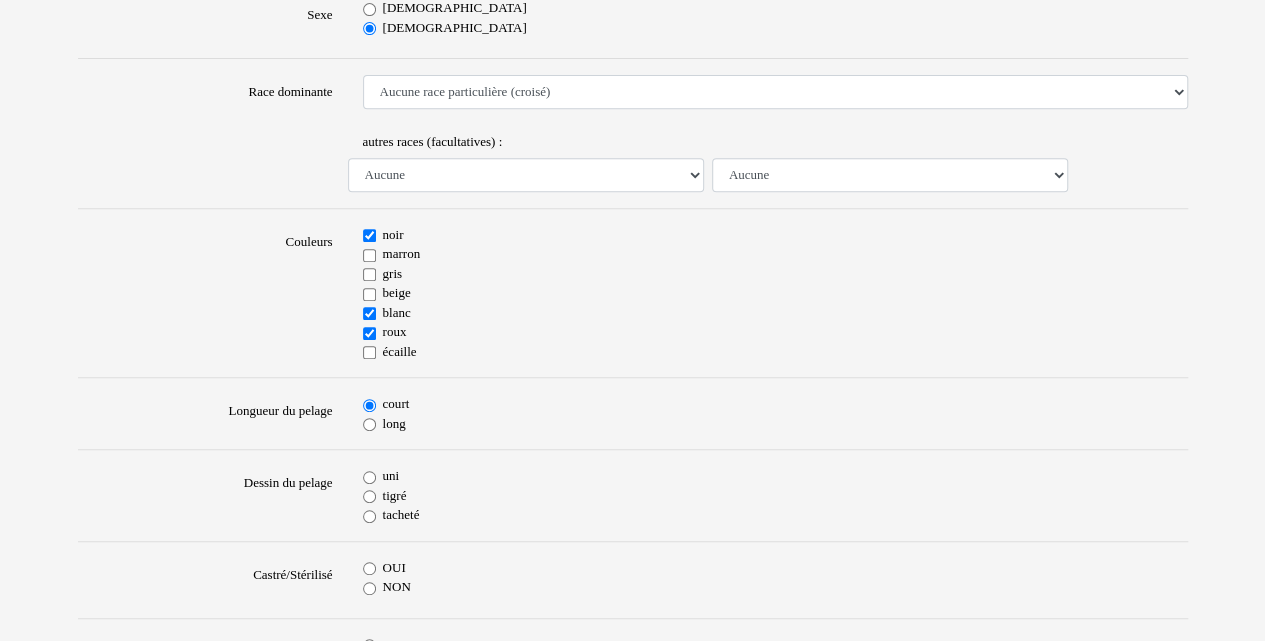 click on "tacheté" at bounding box center [369, 516] 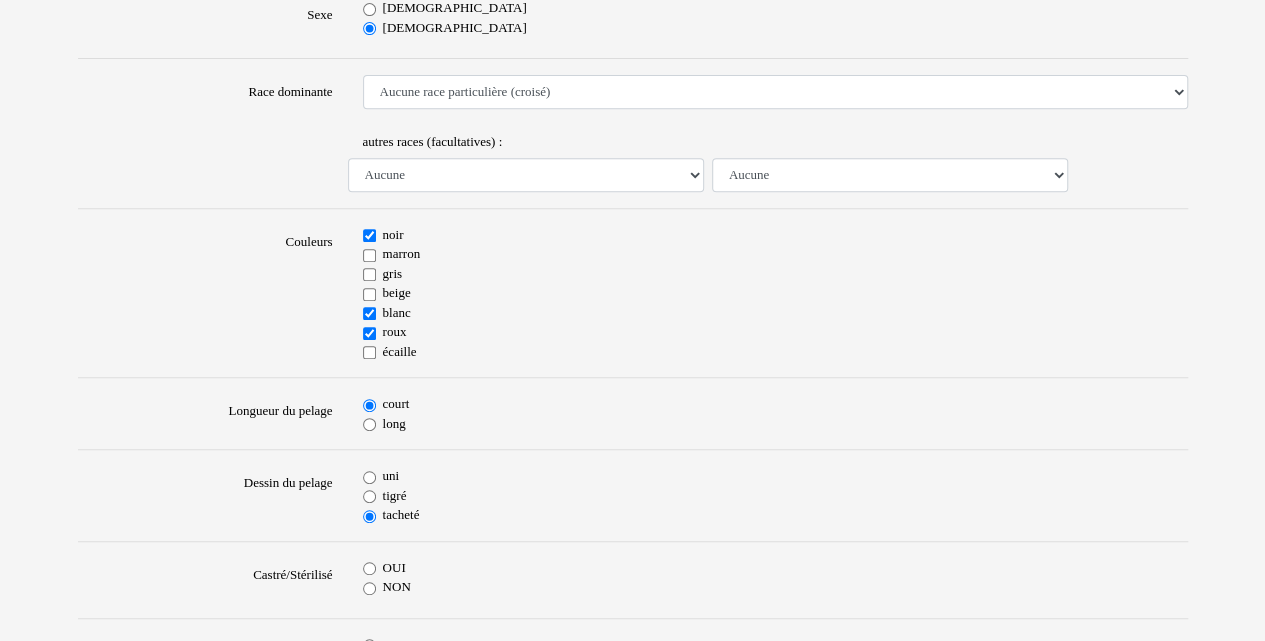 click on "OUI" at bounding box center [369, 568] 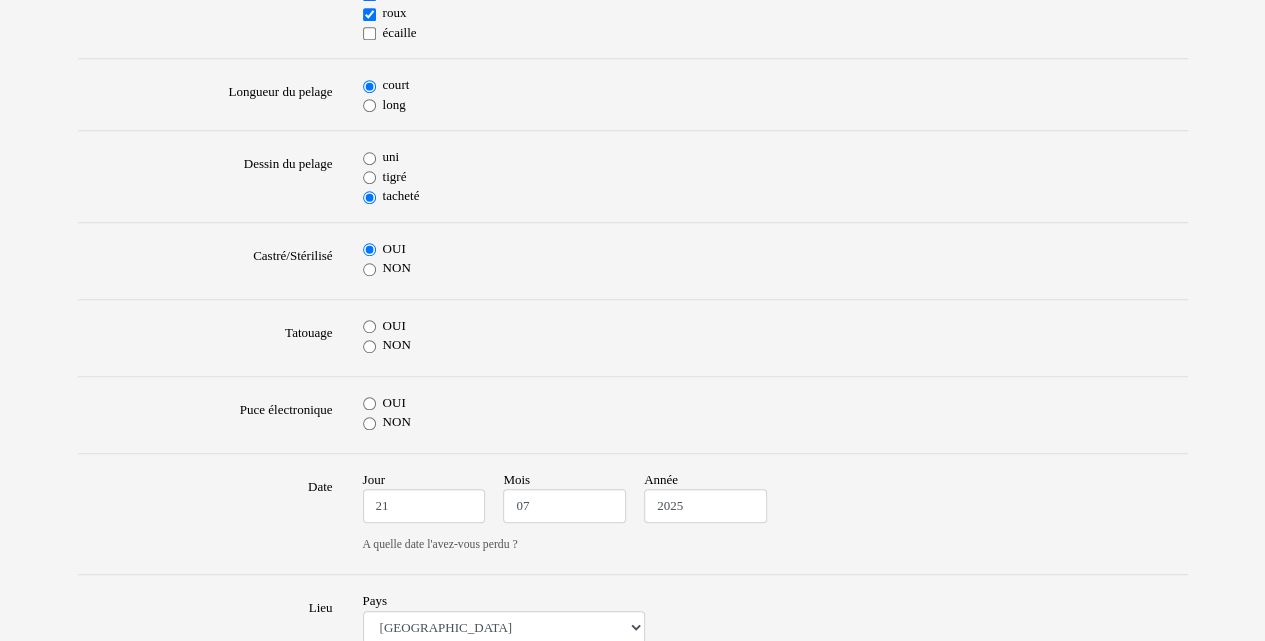 scroll, scrollTop: 731, scrollLeft: 0, axis: vertical 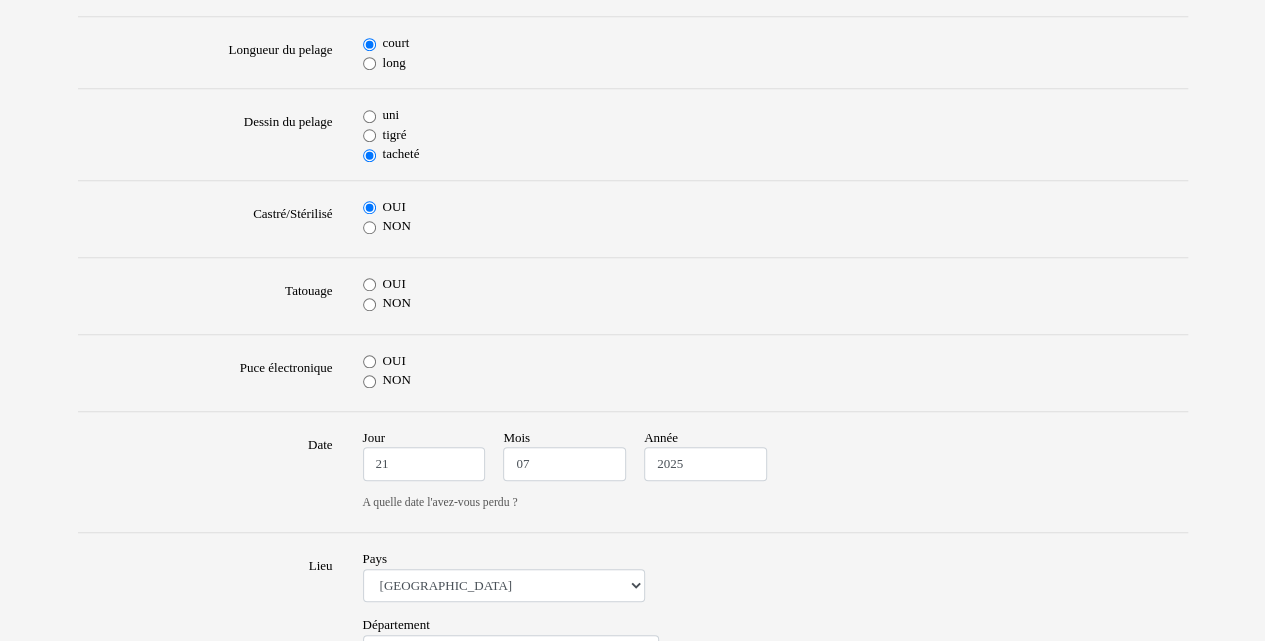 drag, startPoint x: 367, startPoint y: 376, endPoint x: 364, endPoint y: 279, distance: 97.04638 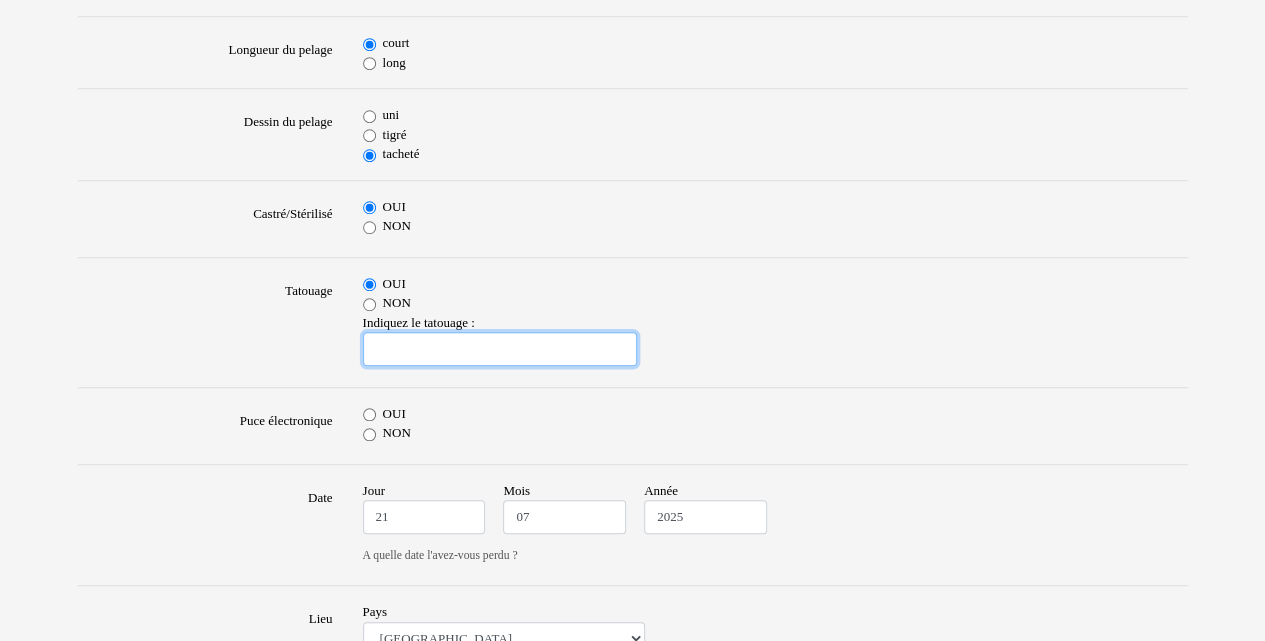 click at bounding box center [500, 349] 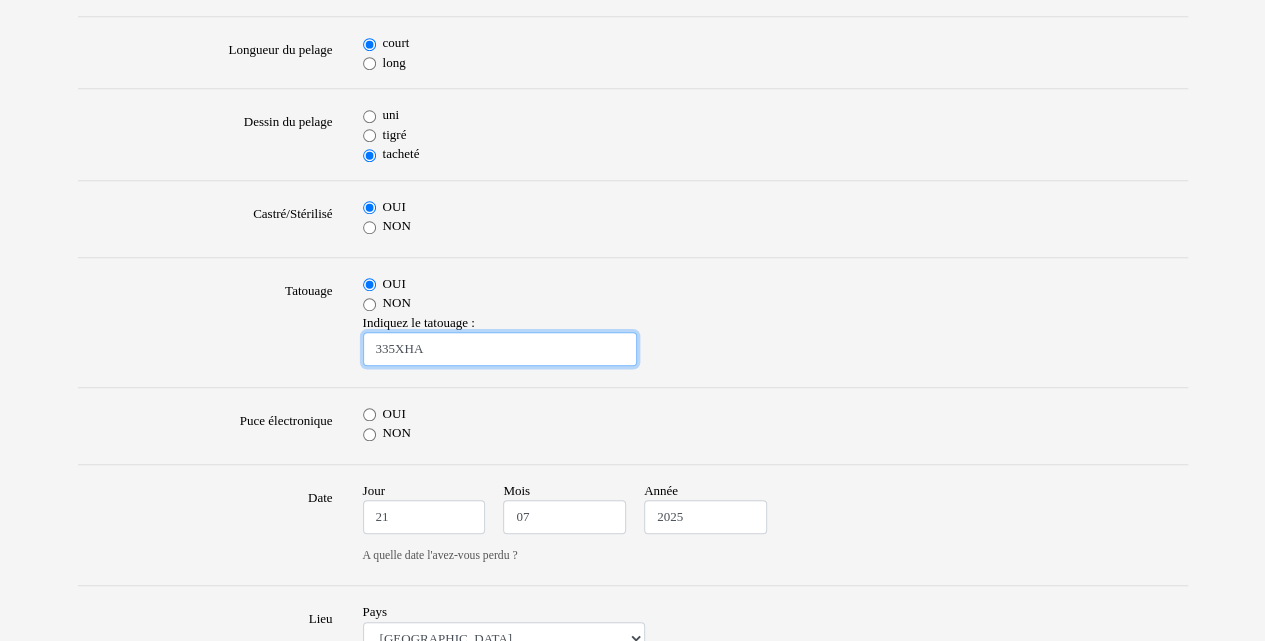 type on "335XHA" 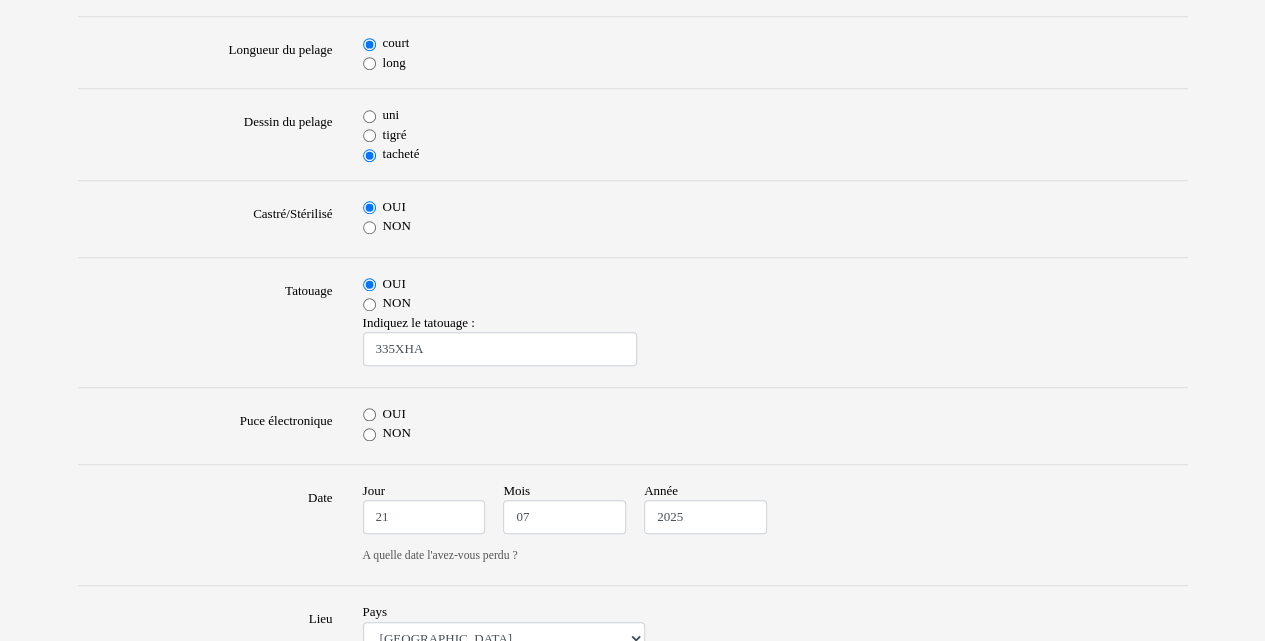 click on "NON" at bounding box center [369, 434] 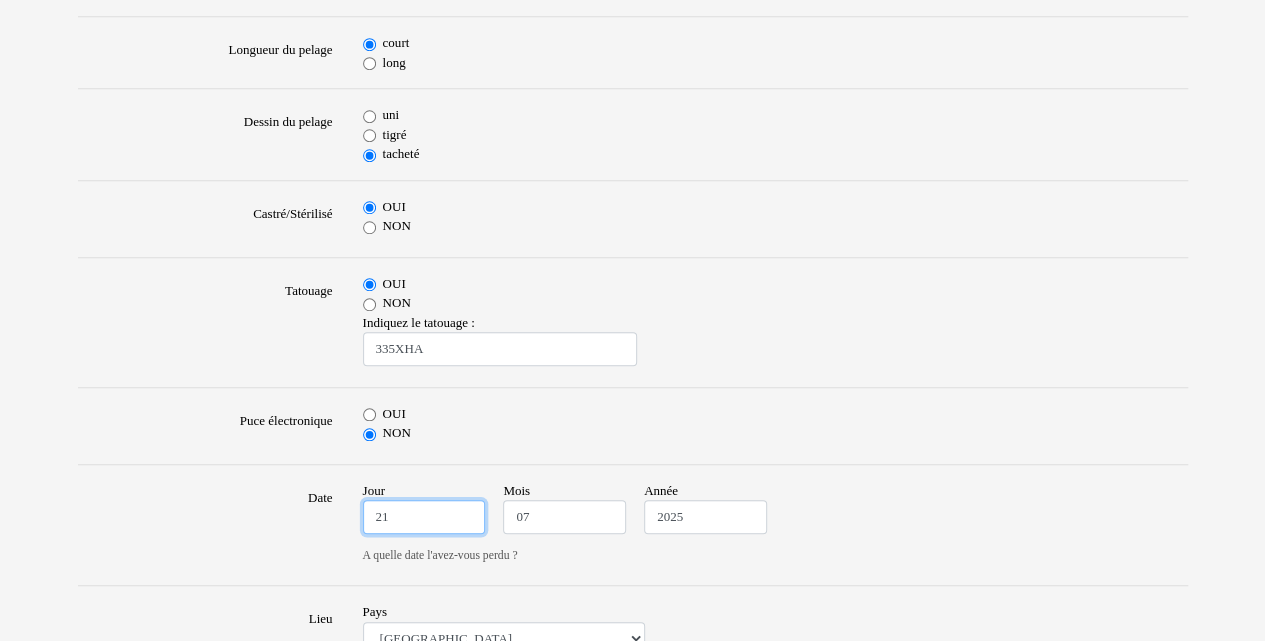 click on "21" at bounding box center [424, 517] 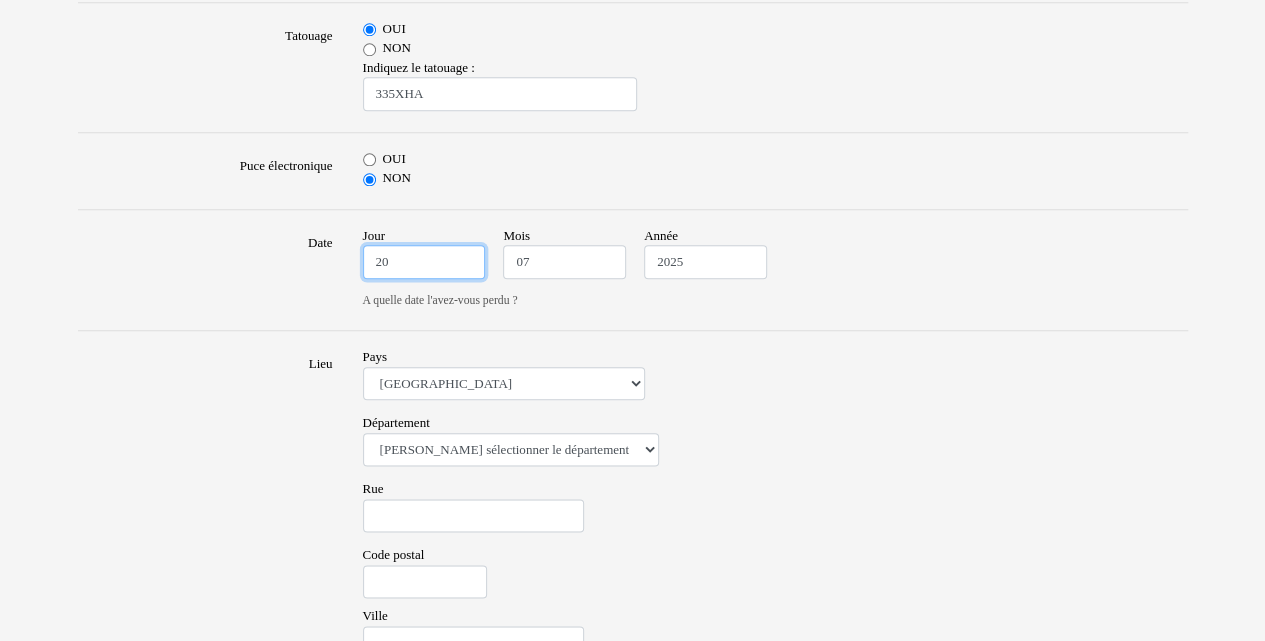 scroll, scrollTop: 1005, scrollLeft: 0, axis: vertical 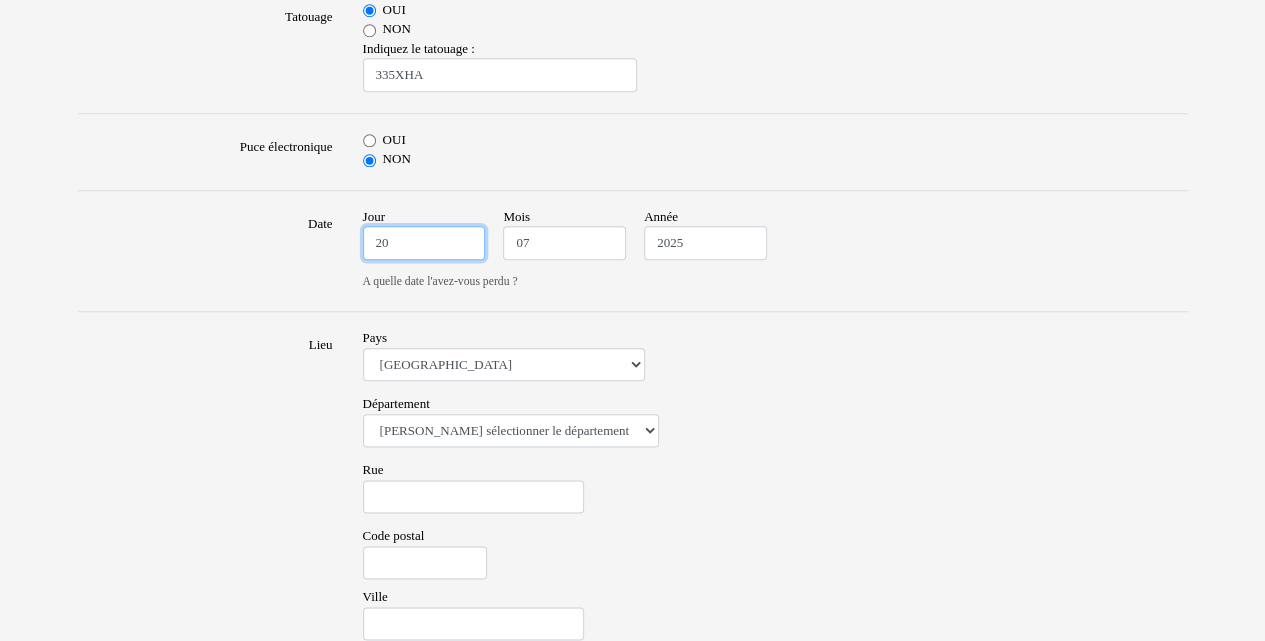 type on "20" 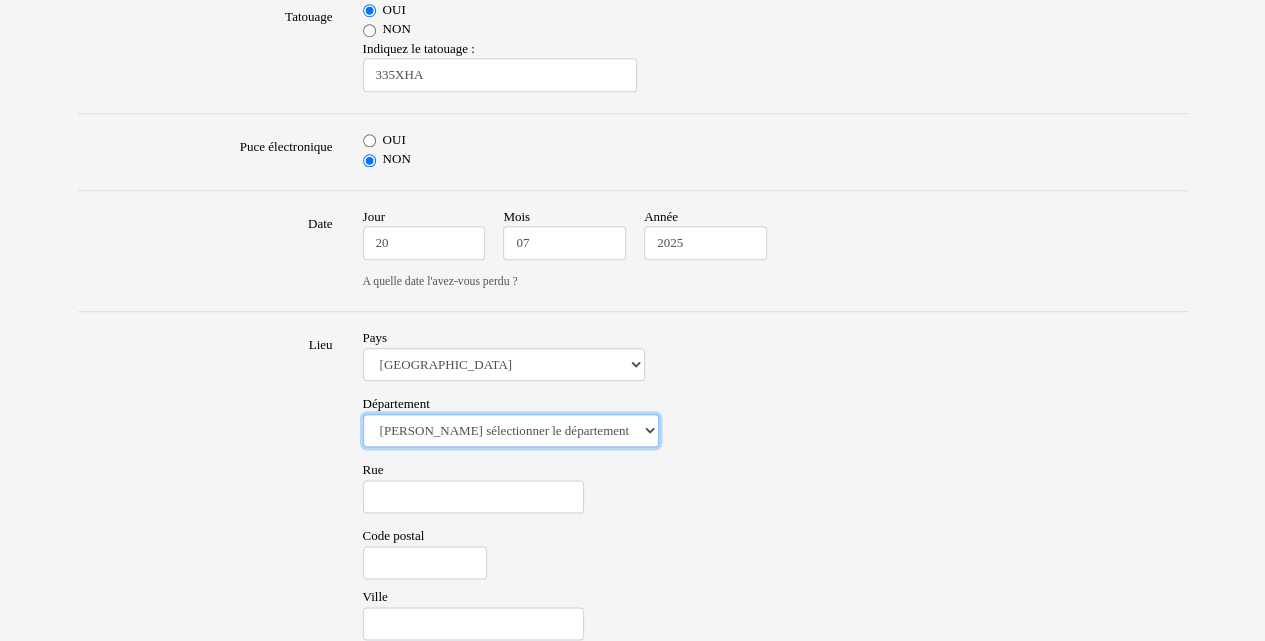 click on "Veuillez sélectionner le département 01 - Ain 02 - Aisne 03 - Allier 04 - Alpes de Hautes-Provence 05 - Hautes-Alpes 06 - Alpes-Maritimes 07 - Ardèche 08 - Ardennes 09 - Ariege 10 - Aube 11 - Aude 12 - Aveyron 13 - Bouches-Du-Rhône 14 - Calvados 15 - Cantal 16 - Charente 17 - Charente-Maritime 18 - Cher 19 - Correze 20 - Corse 21 - Cote-d'Or 22 - Côtes d'Armor 23 - Creuse 24 - Dordogne 25 - Doubs 26 - Drôme 27 - Eure 28 - Eure-et-Loir 29 - Finistere 30 - Gard 31 - Haute-Garonne 32 - Gers 33 - Gironde 34 - Hérault 35 - Ille-et-Vilaine 36 - Indre 37 - Indre-et-Loire 38 - Isère 39 - Jura 40 - Landes 41 - Loir-et-Cher 42 - Loire 43 - Haute-Loire 44 - Loire-Atlantique 45 - Loiret 46 - Lot 47 - Lot-et-Garonne 48 - Lozère 49 - Maine-et-Loire 50 - Manche 51 - Marne 52 - Haute-Marne 53 - Mayenne 54 - Meurthe-et-Moselle 55 - Meuse 56 - Morbihan 57 - Moselle 58 - Nièvre 59 - Nord 60 - Oise 61 - Orne 62 - Pas-de-Calais 63 - Puy-de-Dôme 64 - Pyrénées-Atlantiques 65 - Hautes-Pyrénées 67 - Bas-Rhin 75 - Paris" at bounding box center (511, 431) 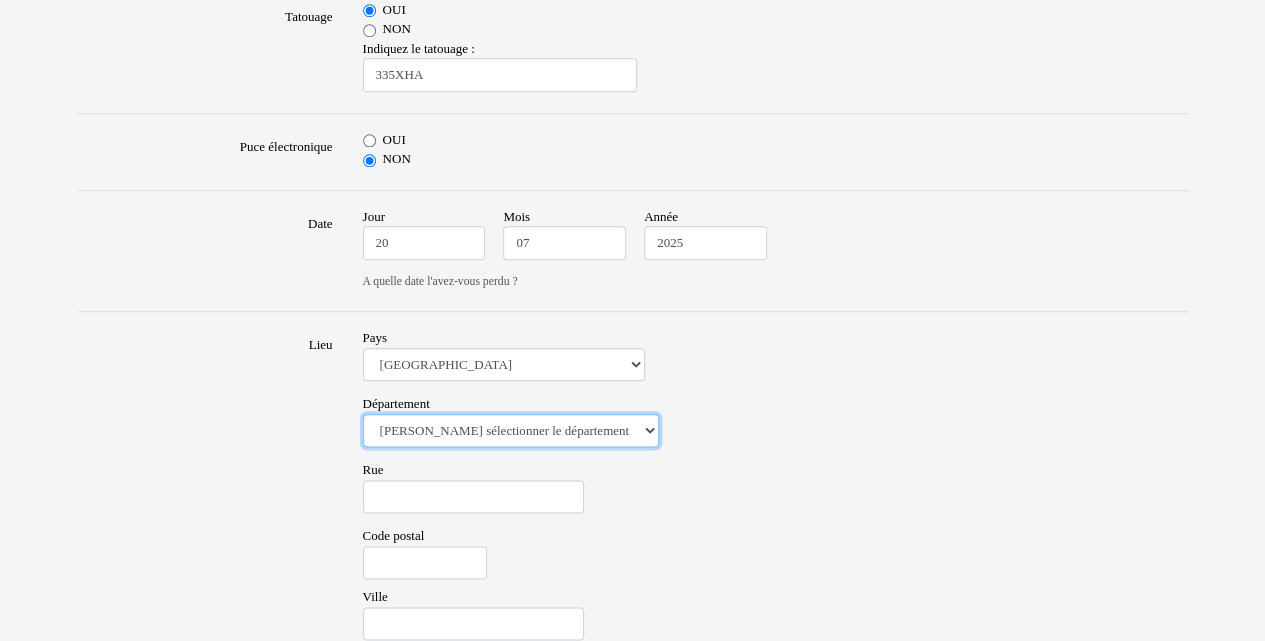 click on "Veuillez sélectionner le département 01 - Ain 02 - Aisne 03 - Allier 04 - Alpes de Hautes-Provence 05 - Hautes-Alpes 06 - Alpes-Maritimes 07 - Ardèche 08 - Ardennes 09 - Ariege 10 - Aube 11 - Aude 12 - Aveyron 13 - Bouches-Du-Rhône 14 - Calvados 15 - Cantal 16 - Charente 17 - Charente-Maritime 18 - Cher 19 - Correze 20 - Corse 21 - Cote-d'Or 22 - Côtes d'Armor 23 - Creuse 24 - Dordogne 25 - Doubs 26 - Drôme 27 - Eure 28 - Eure-et-Loir 29 - Finistere 30 - Gard 31 - Haute-Garonne 32 - Gers 33 - Gironde 34 - Hérault 35 - Ille-et-Vilaine 36 - Indre 37 - Indre-et-Loire 38 - Isère 39 - Jura 40 - Landes 41 - Loir-et-Cher 42 - Loire 43 - Haute-Loire 44 - Loire-Atlantique 45 - Loiret 46 - Lot 47 - Lot-et-Garonne 48 - Lozère 49 - Maine-et-Loire 50 - Manche 51 - Marne 52 - Haute-Marne 53 - Mayenne 54 - Meurthe-et-Moselle 55 - Meuse 56 - Morbihan 57 - Moselle 58 - Nièvre 59 - Nord 60 - Oise 61 - Orne 62 - Pas-de-Calais 63 - Puy-de-Dôme 64 - Pyrénées-Atlantiques 65 - Hautes-Pyrénées 67 - Bas-Rhin 75 - Paris" at bounding box center [511, 431] 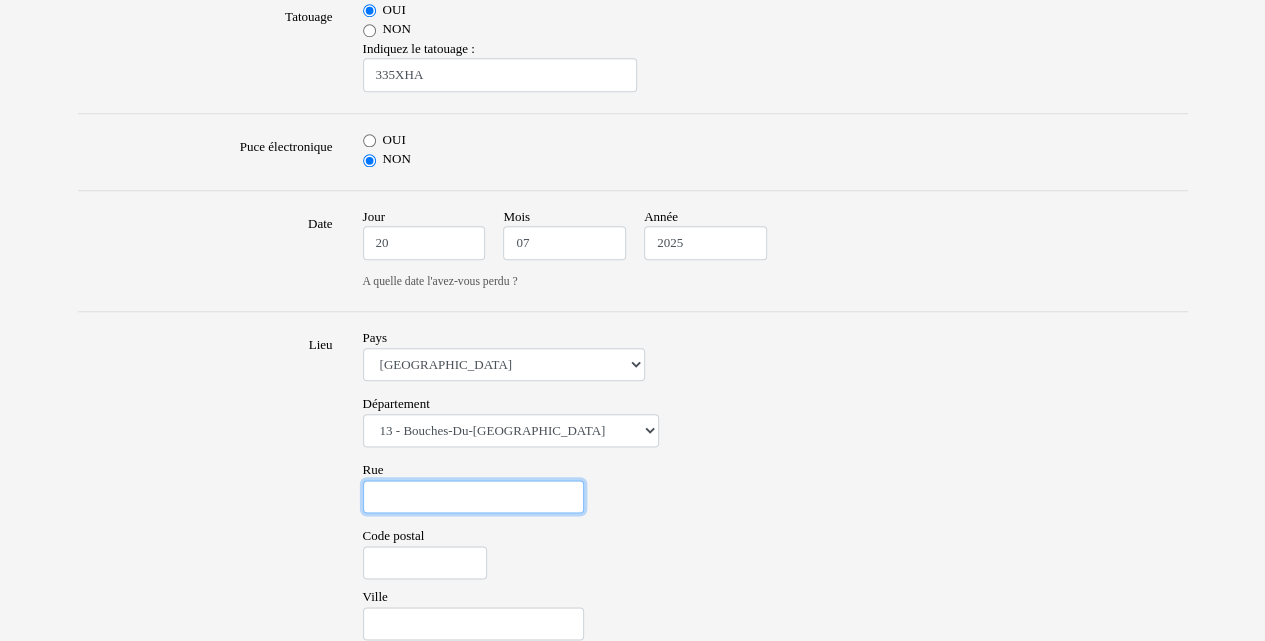 click on "Rue" at bounding box center (473, 497) 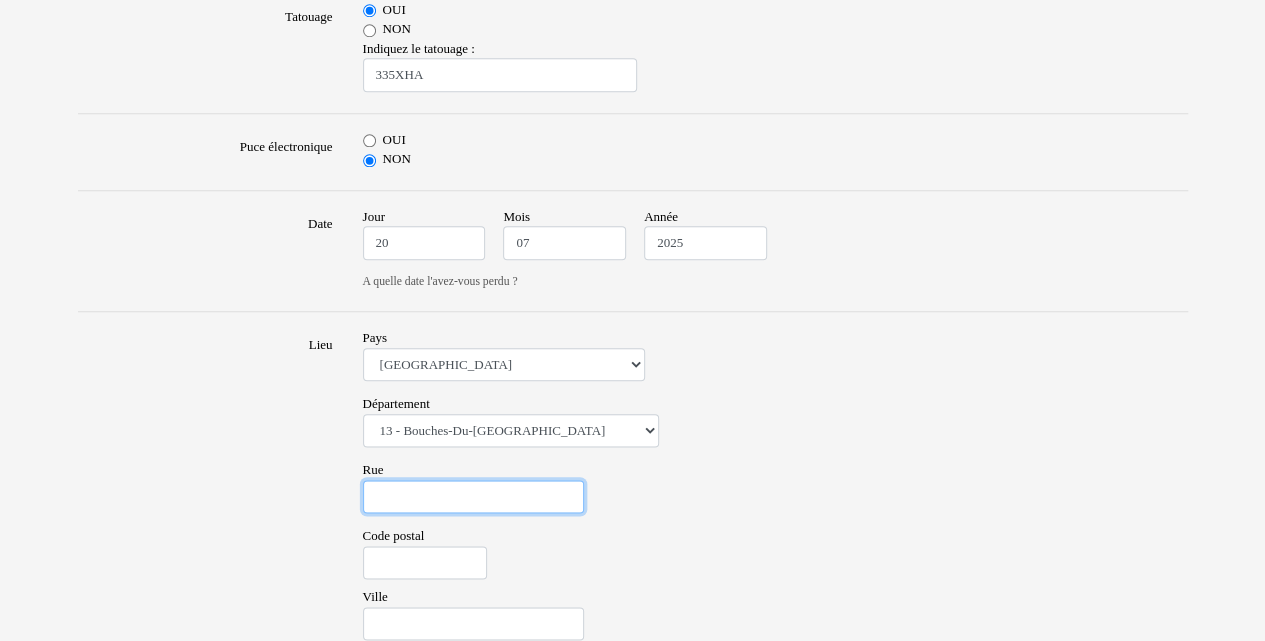 type on "Cité py bat 12" 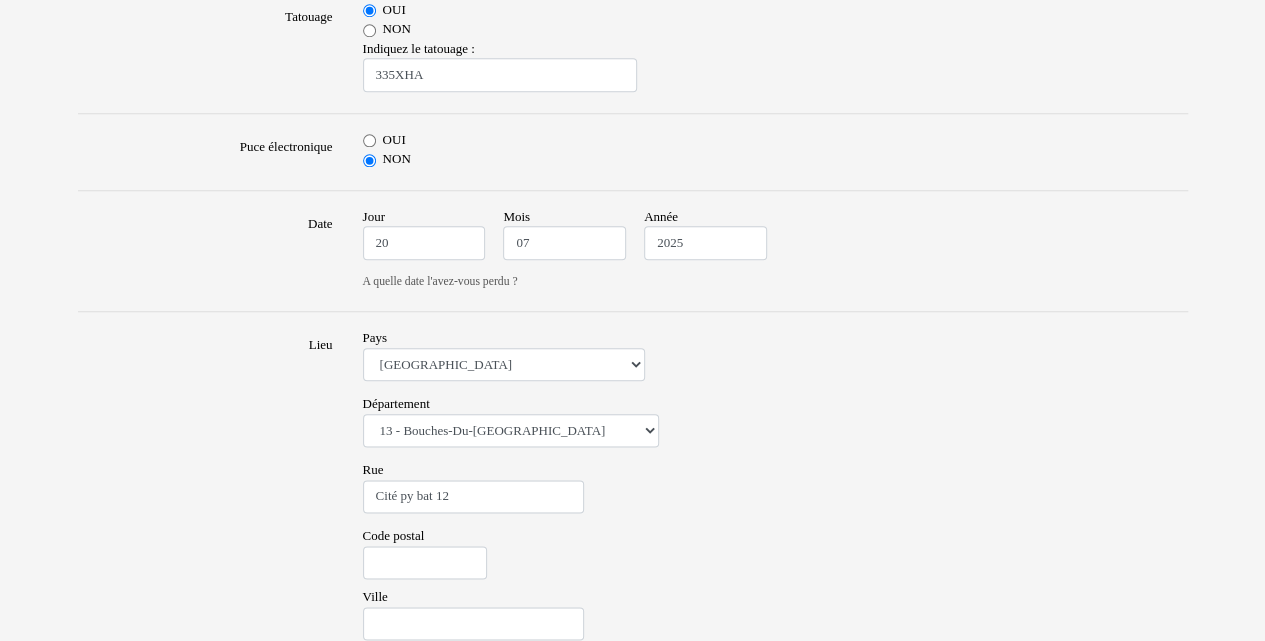 type on "13012" 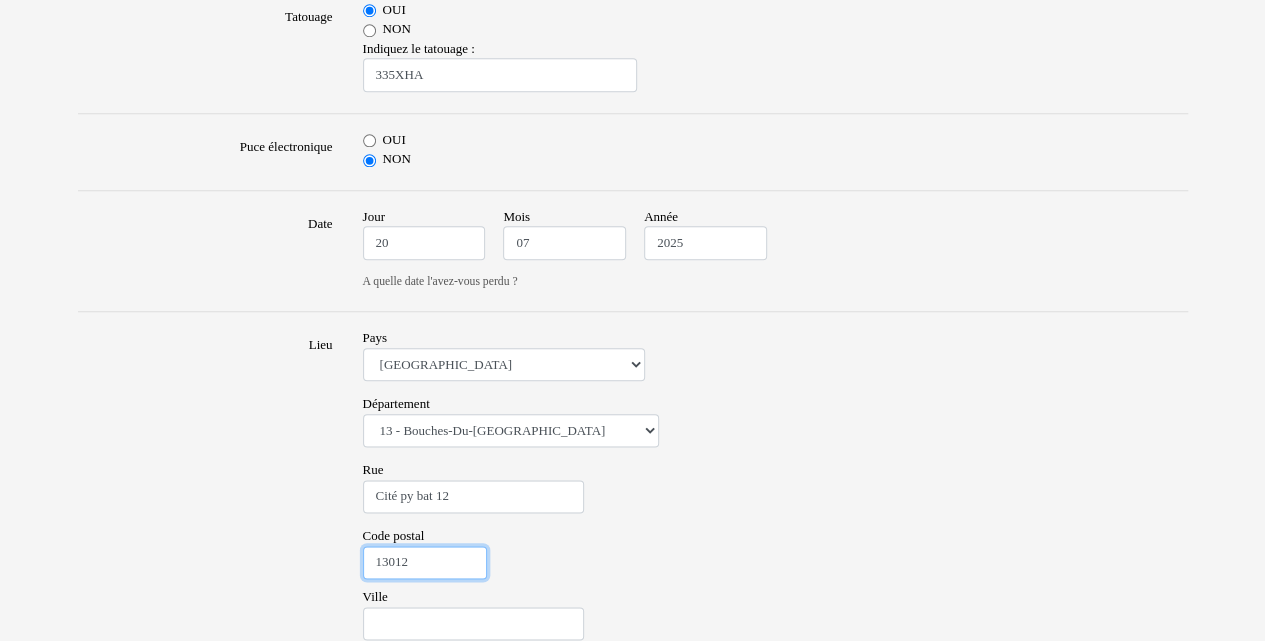 type on "MARSEILLE 12EME" 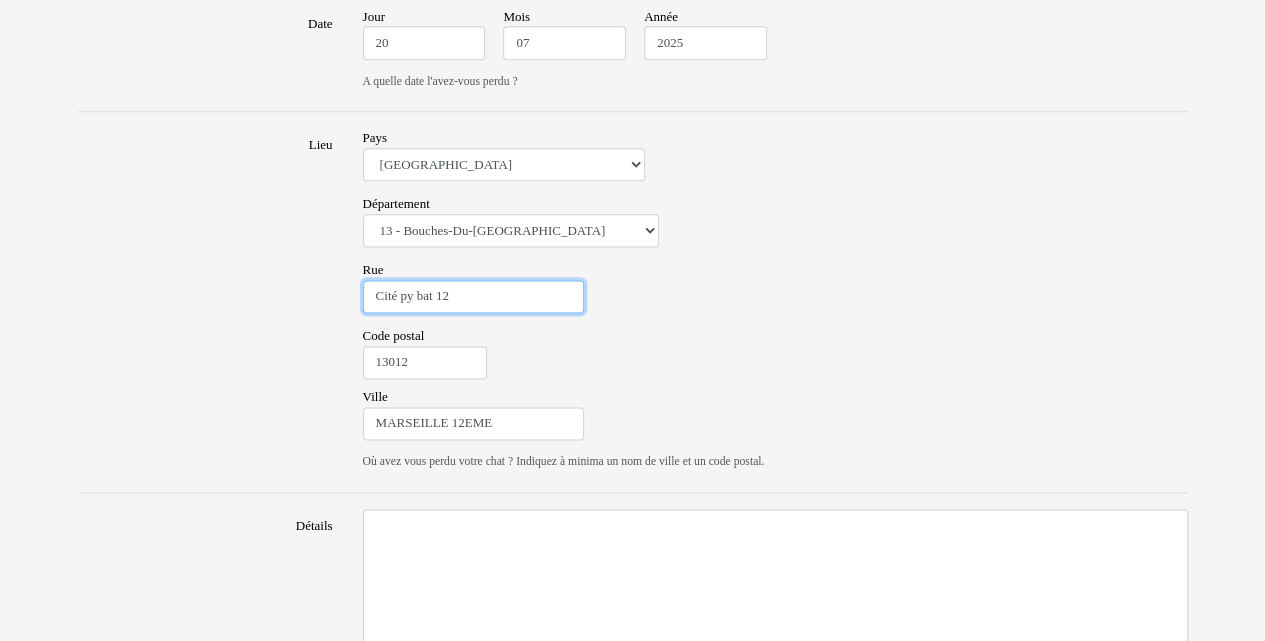 scroll, scrollTop: 1226, scrollLeft: 0, axis: vertical 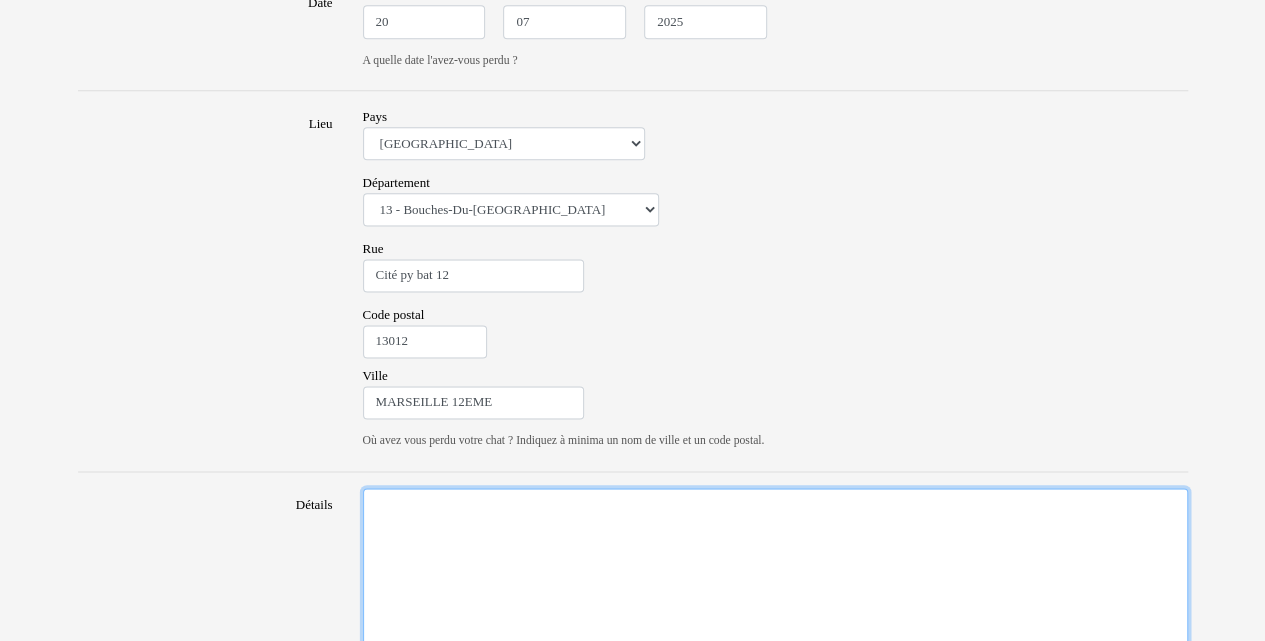 click on "Détails" at bounding box center (775, 573) 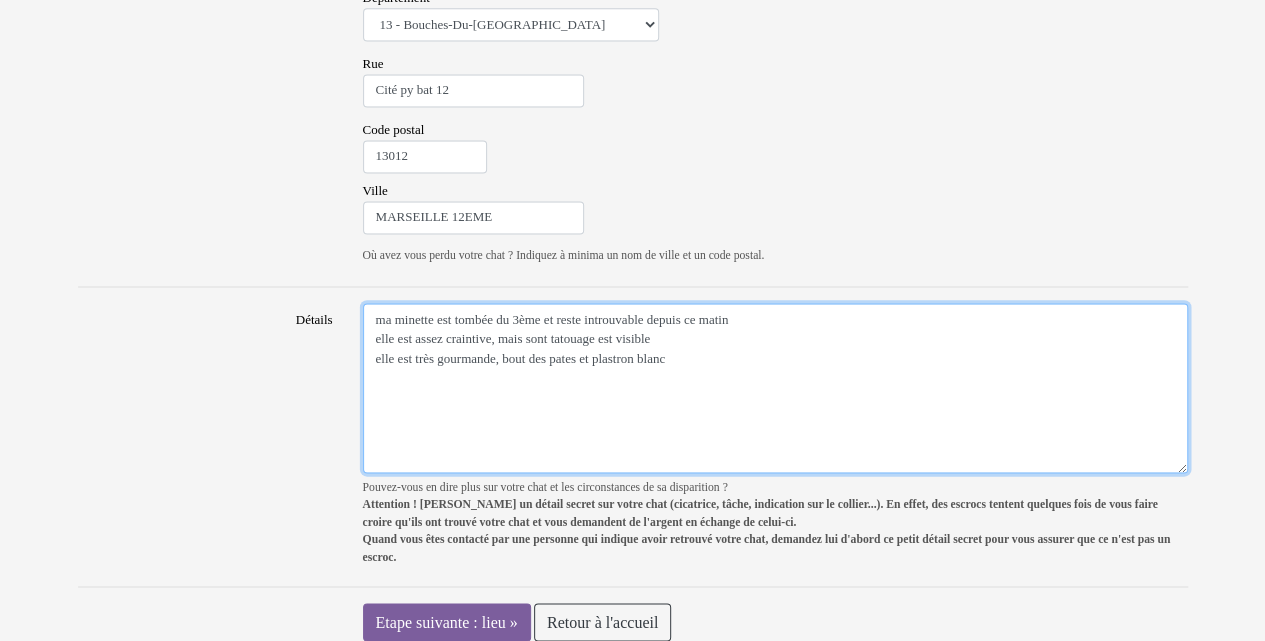 scroll, scrollTop: 1421, scrollLeft: 0, axis: vertical 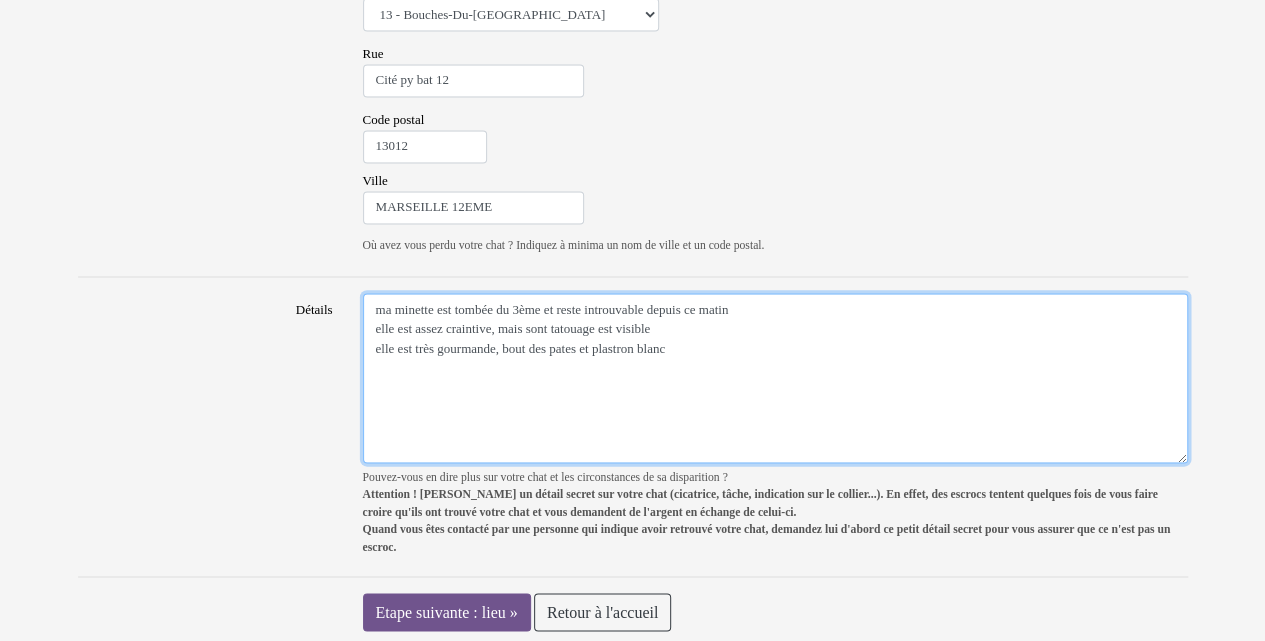 type on "ma minette est tombée du 3ème et reste introuvable depuis ce matin
elle est assez craintive, mais sont tatouage est visible
elle est très gourmande, bout des pates et plastron blanc" 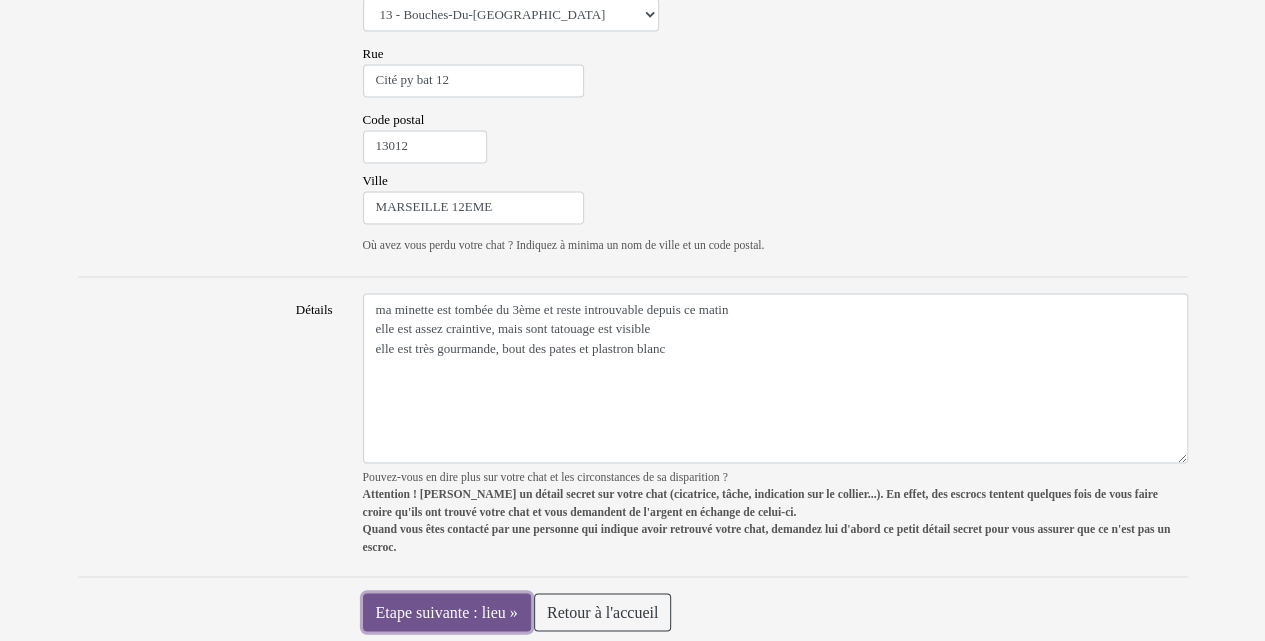 click on "Etape suivante : lieu »" at bounding box center (447, 612) 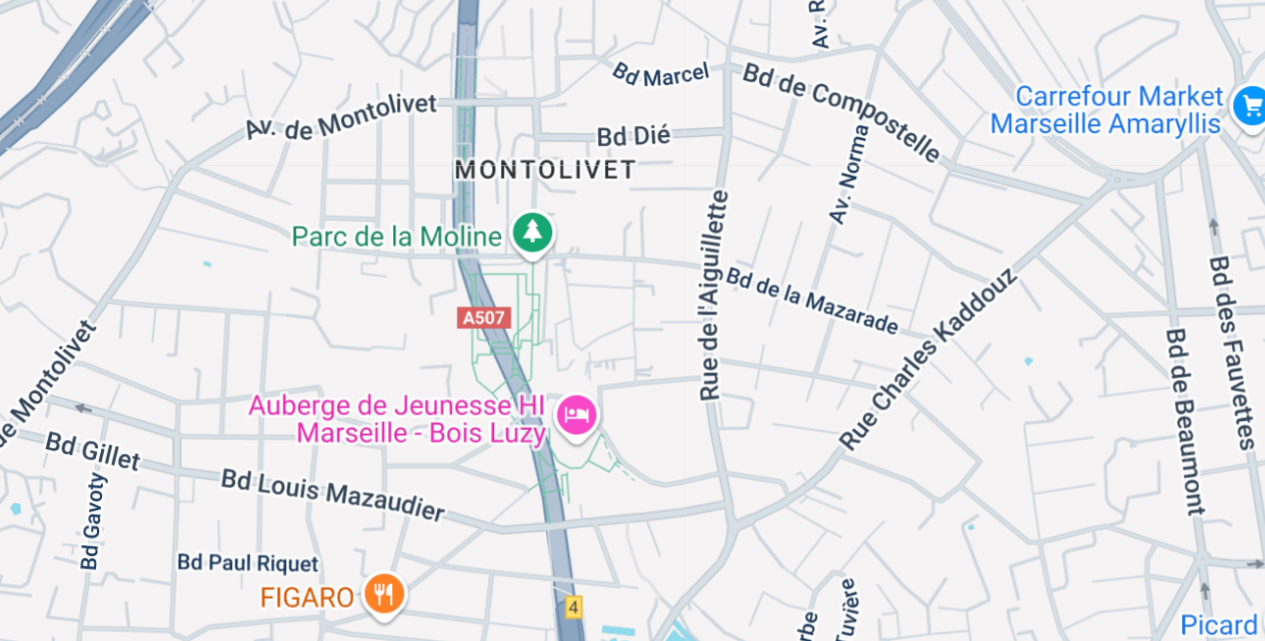 scroll, scrollTop: 157, scrollLeft: 0, axis: vertical 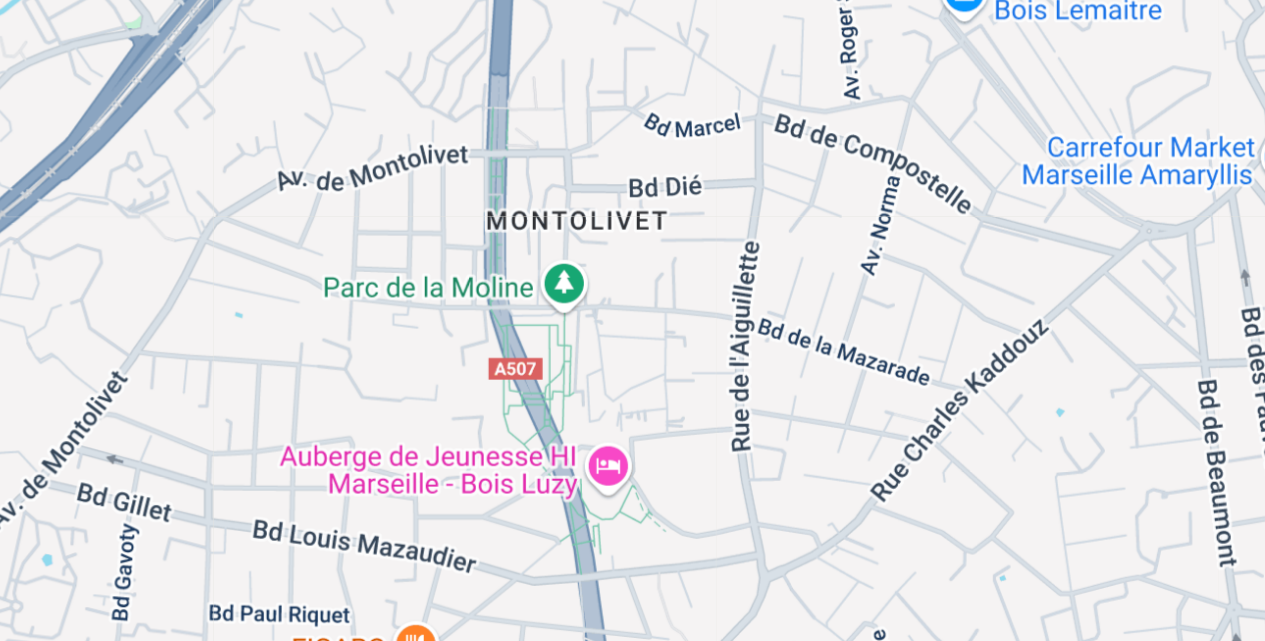 drag, startPoint x: 656, startPoint y: 248, endPoint x: 673, endPoint y: 275, distance: 31.906113 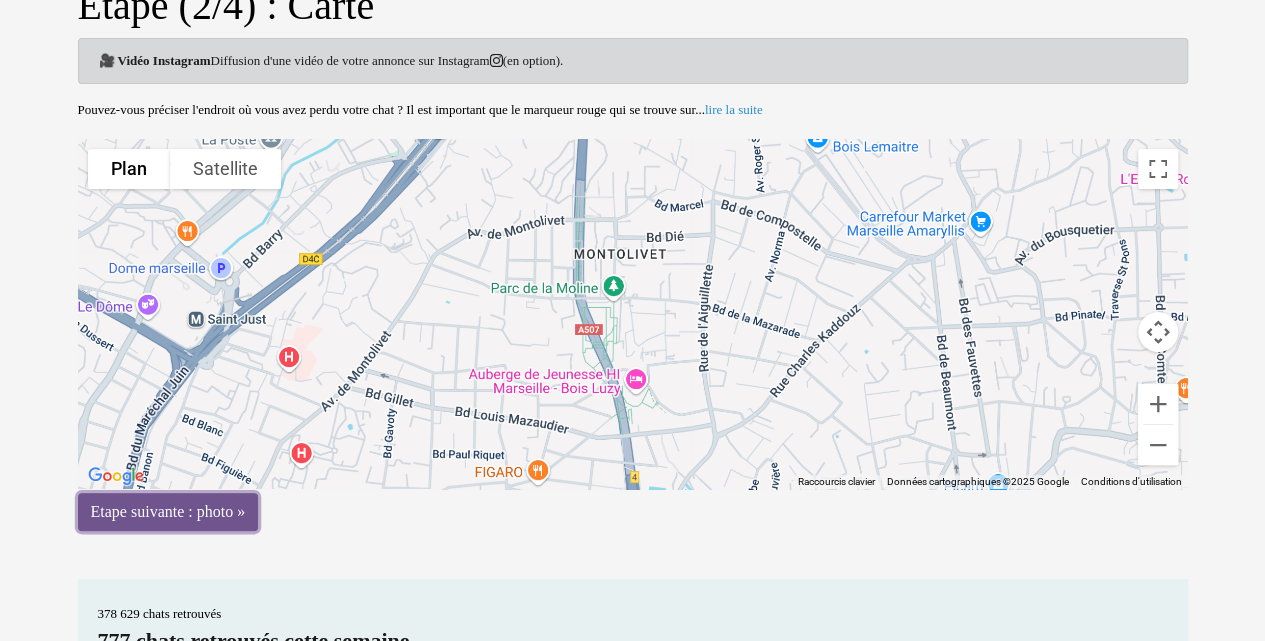 click on "Etape suivante : photo »" at bounding box center (168, 512) 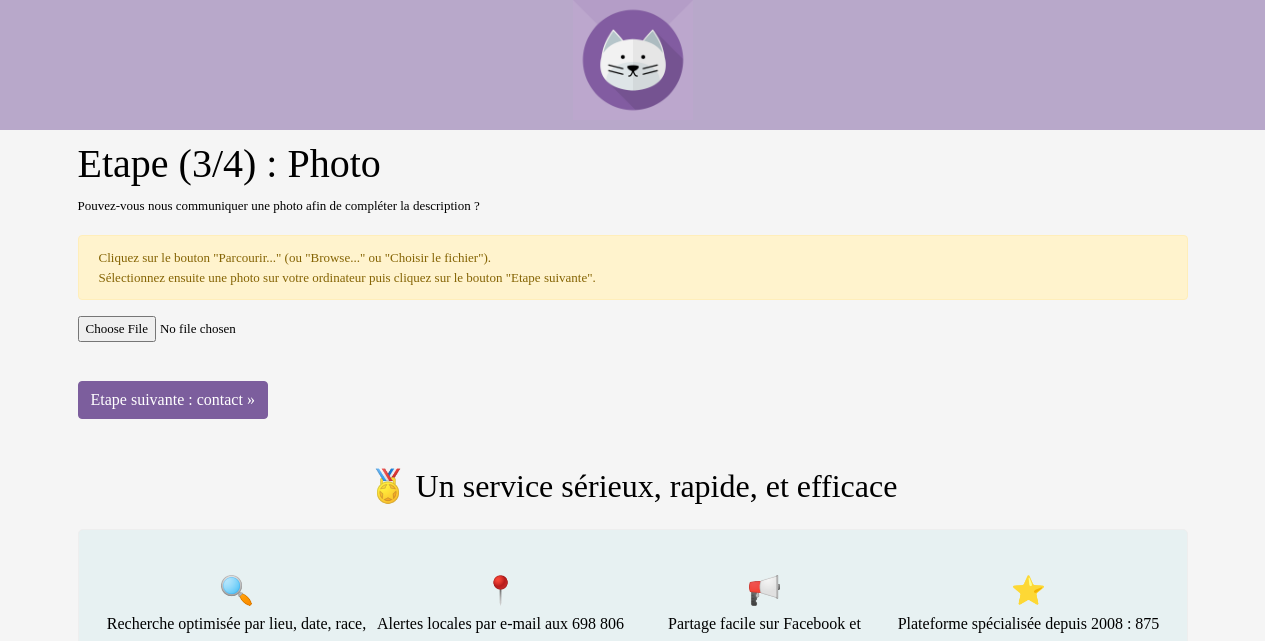 scroll, scrollTop: 0, scrollLeft: 0, axis: both 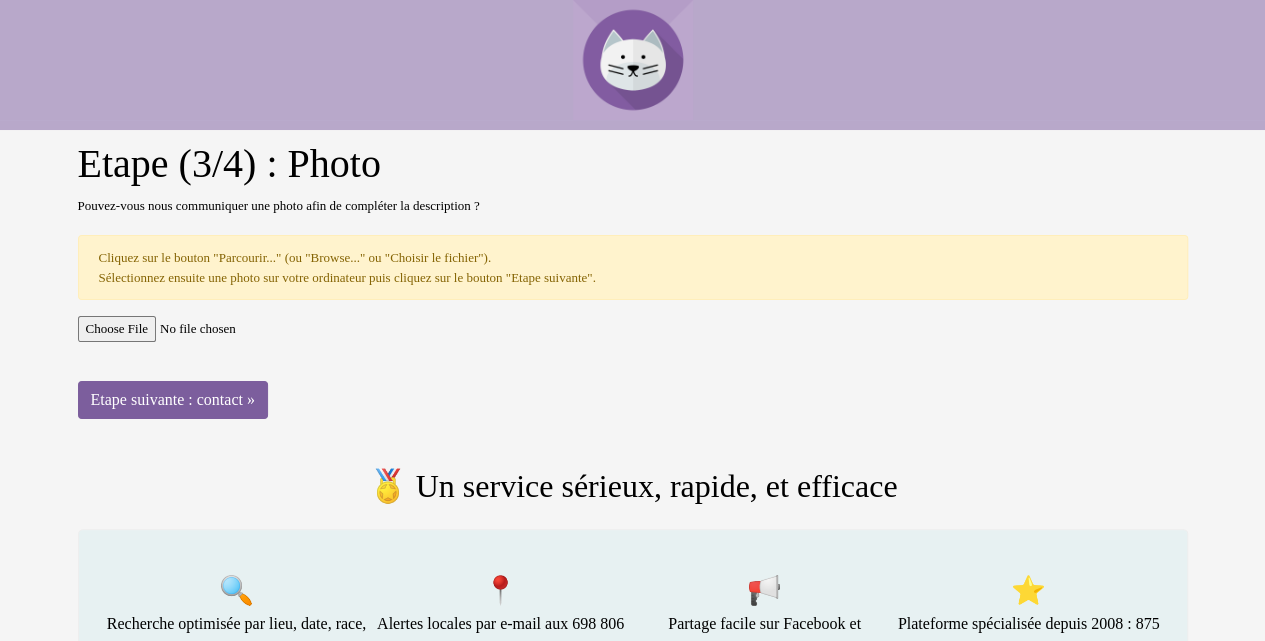 click at bounding box center (633, 329) 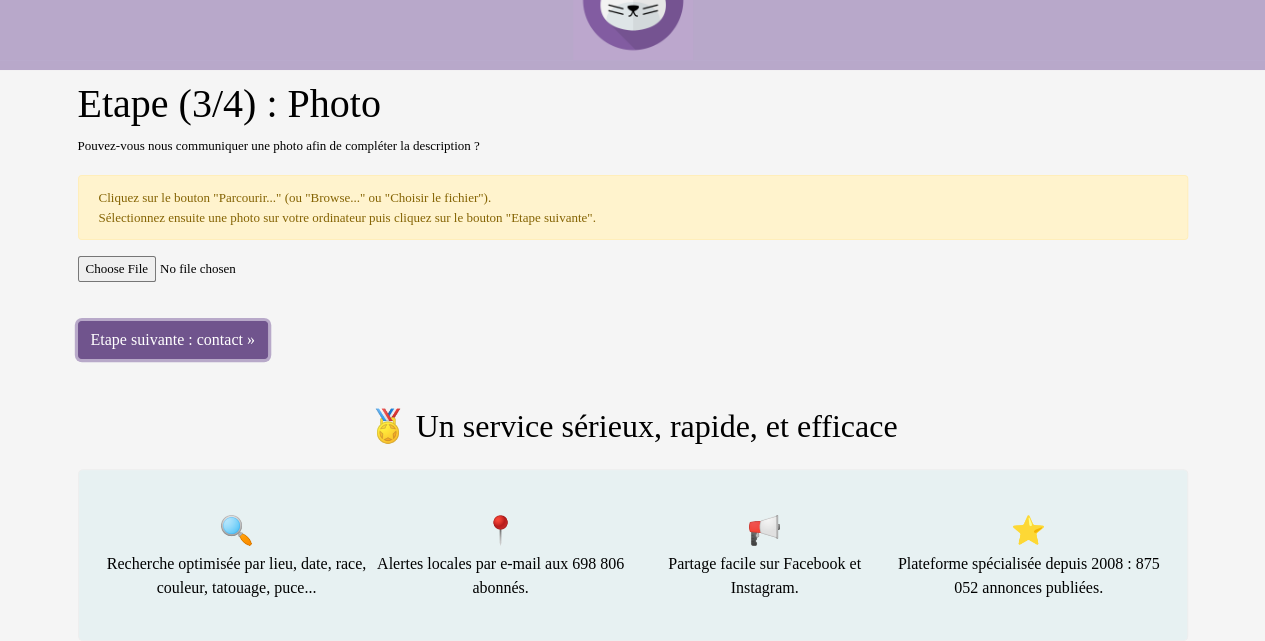 click on "Etape suivante : contact »" at bounding box center [173, 340] 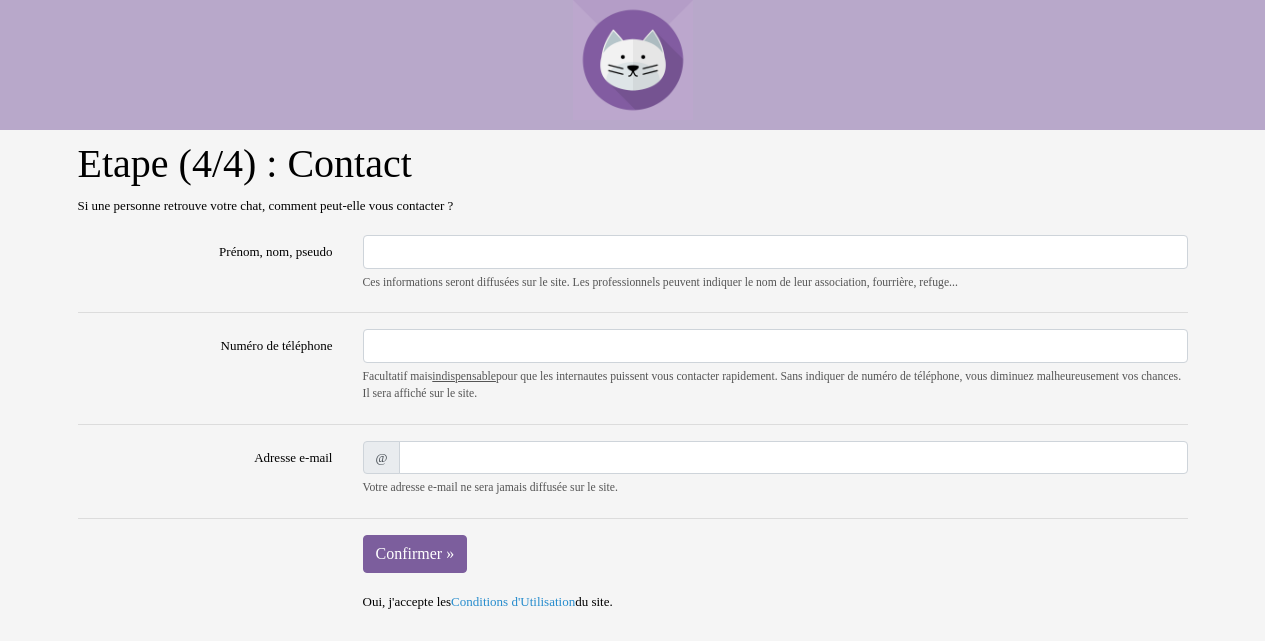 scroll, scrollTop: 0, scrollLeft: 0, axis: both 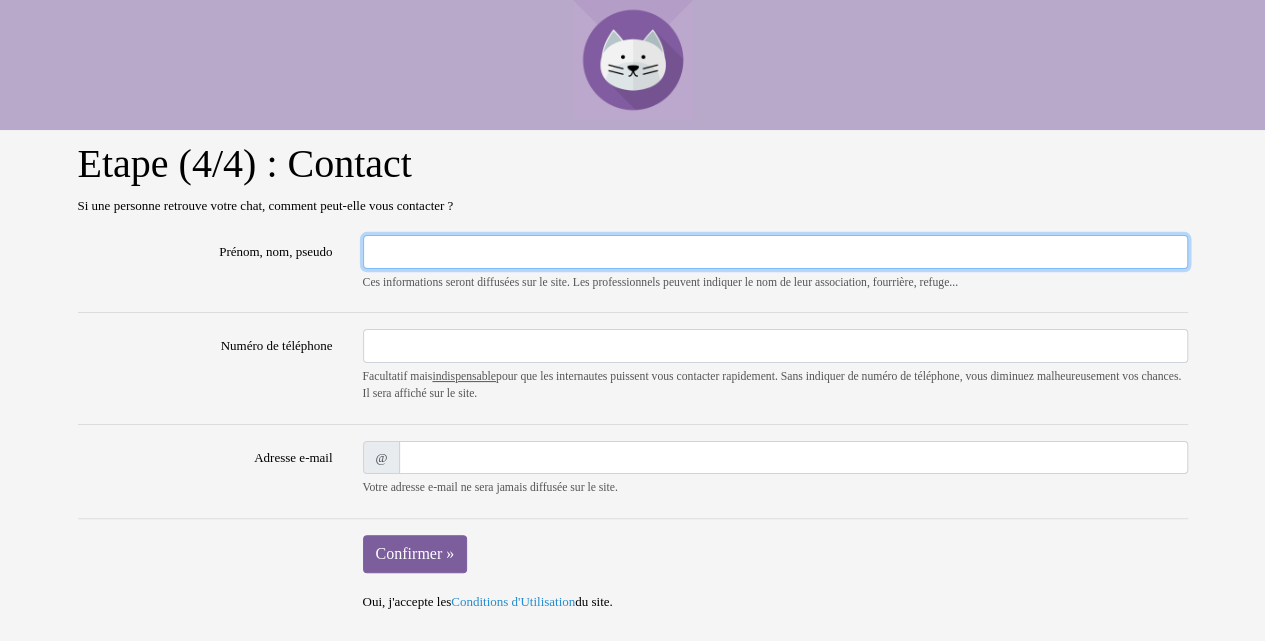 click on "Prénom, nom, pseudo" at bounding box center (775, 252) 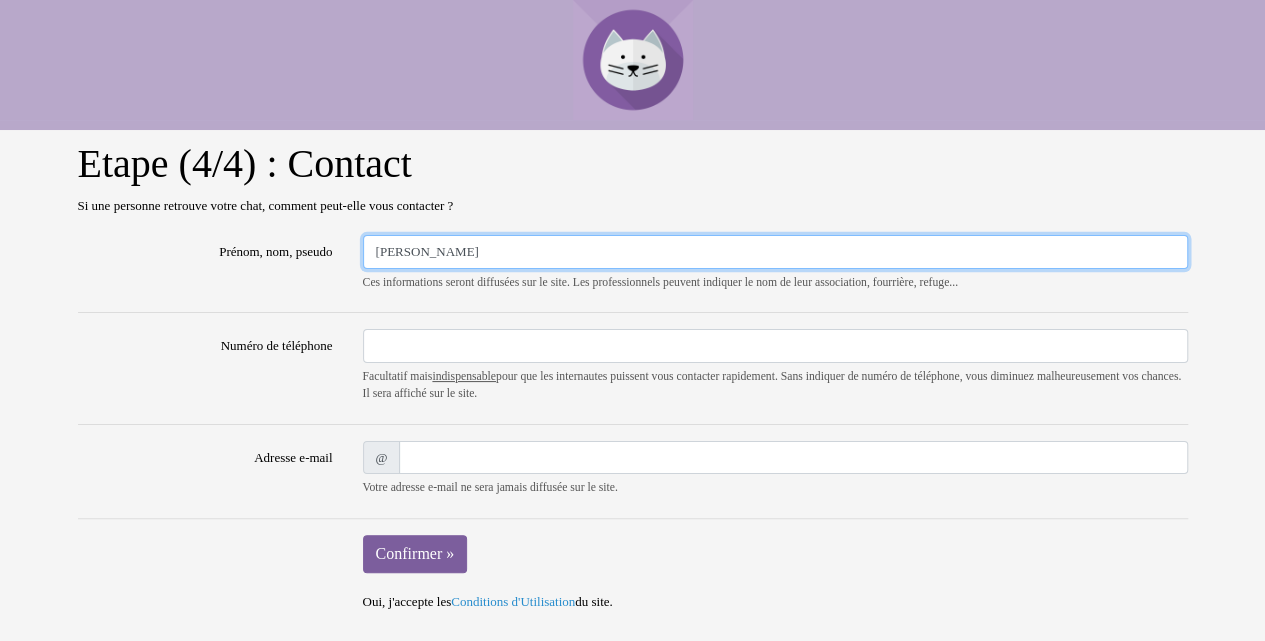 type on "[PERSON_NAME]" 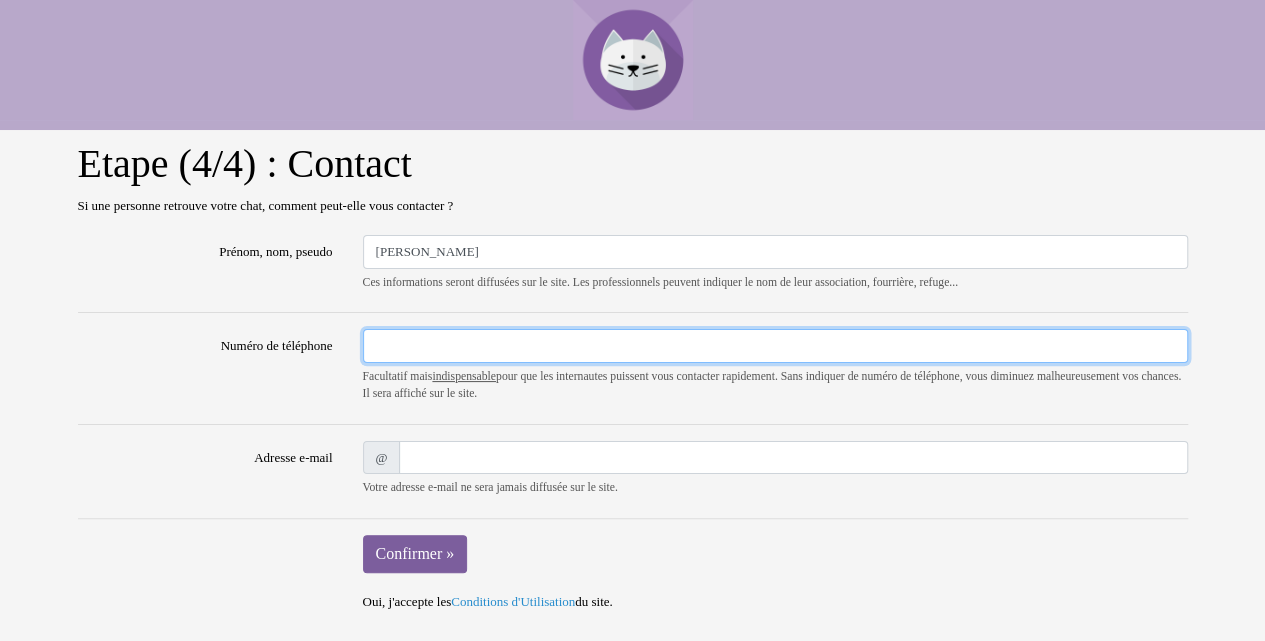 click on "Numéro de téléphone" at bounding box center [775, 346] 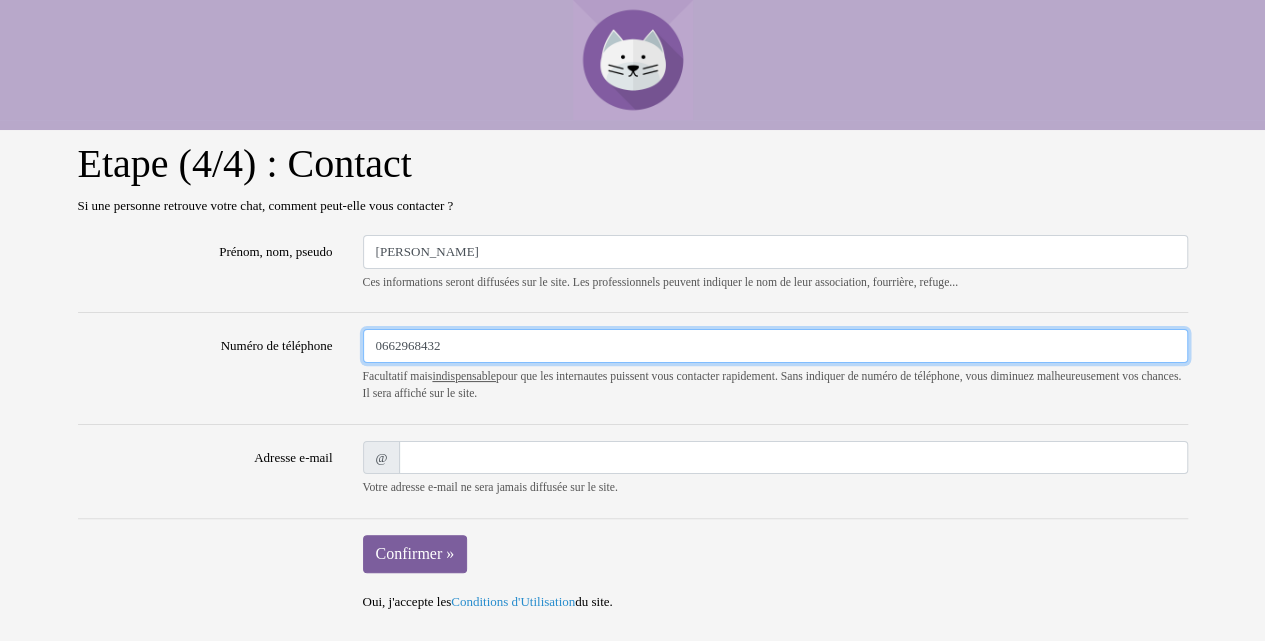 type on "0662968432" 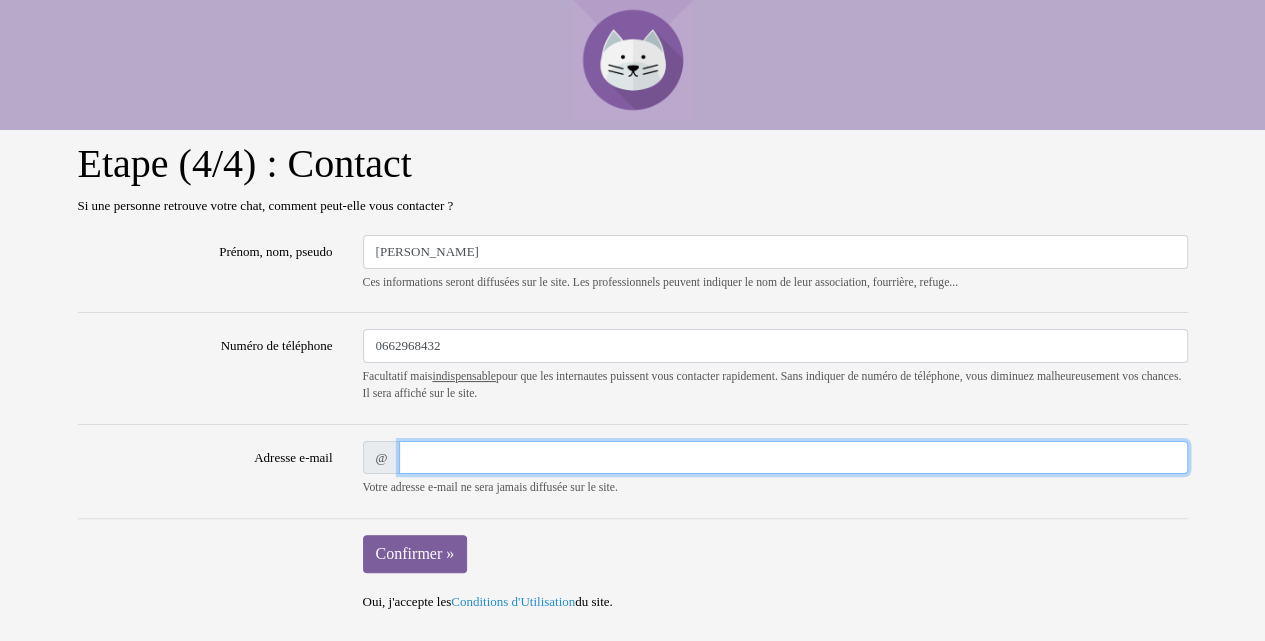 click on "Adresse e-mail" at bounding box center [793, 458] 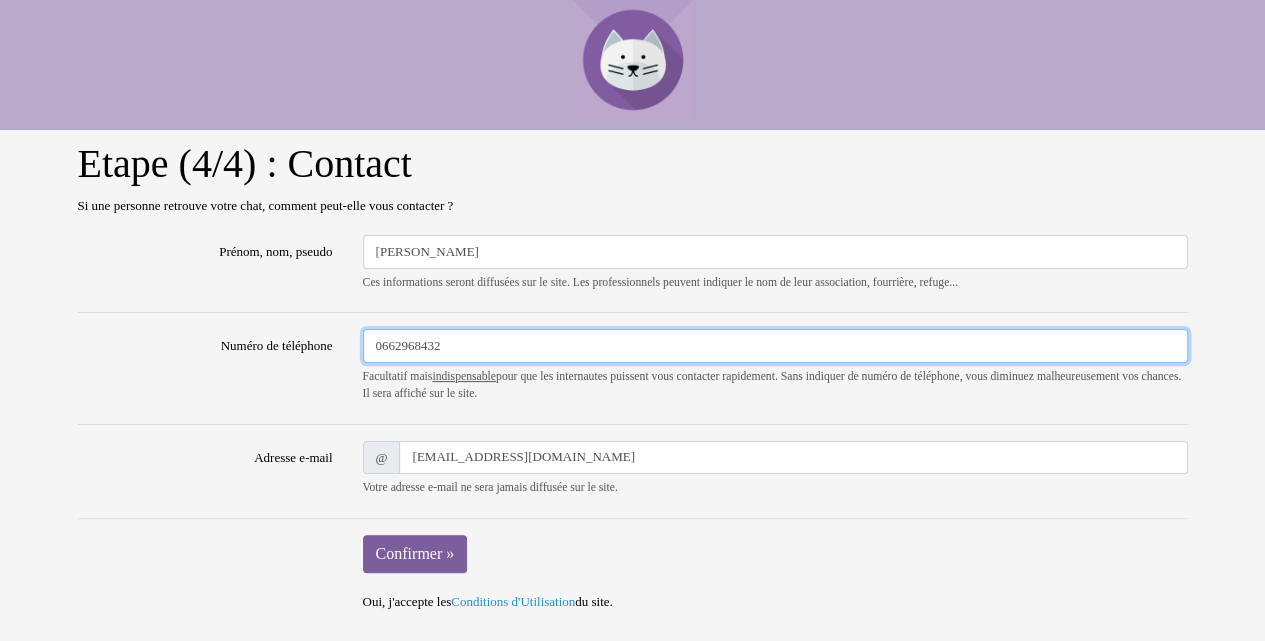 click on "0662968432" at bounding box center [775, 346] 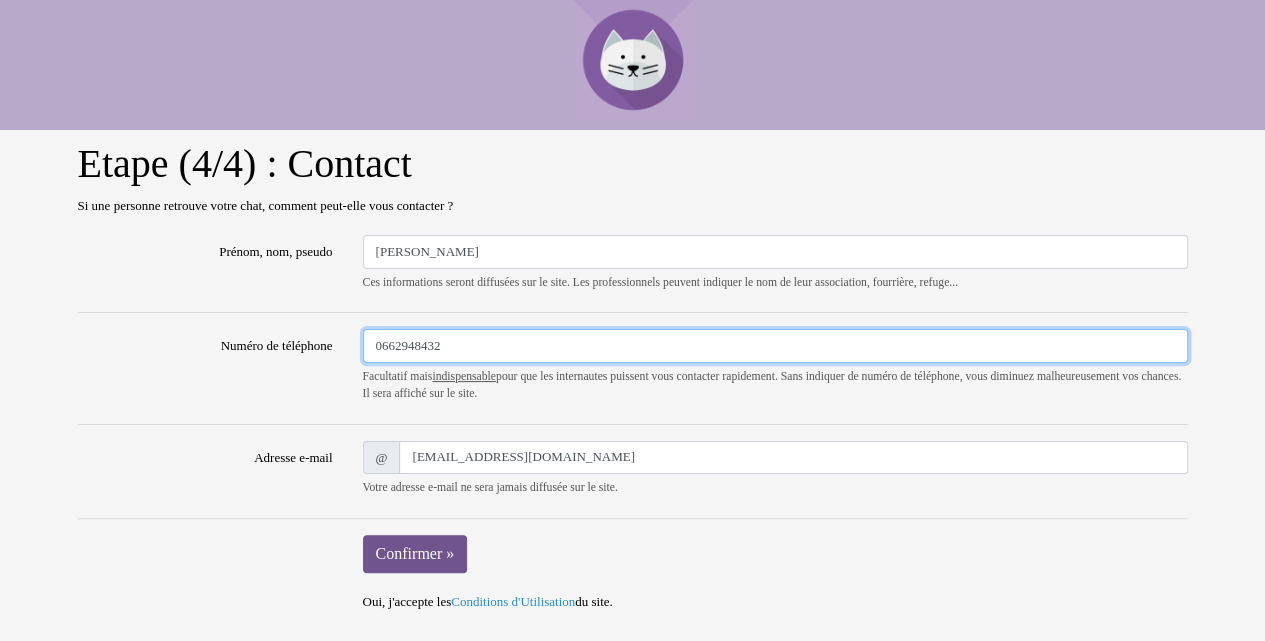 type on "0662948432" 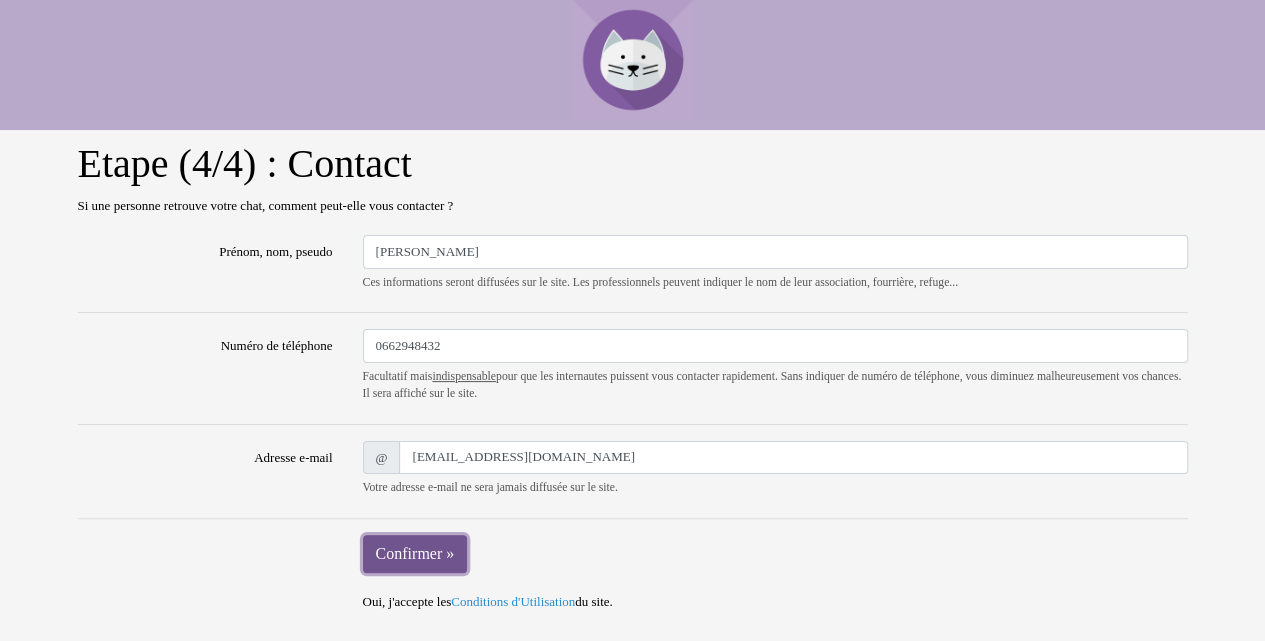 click on "Confirmer »" at bounding box center (415, 554) 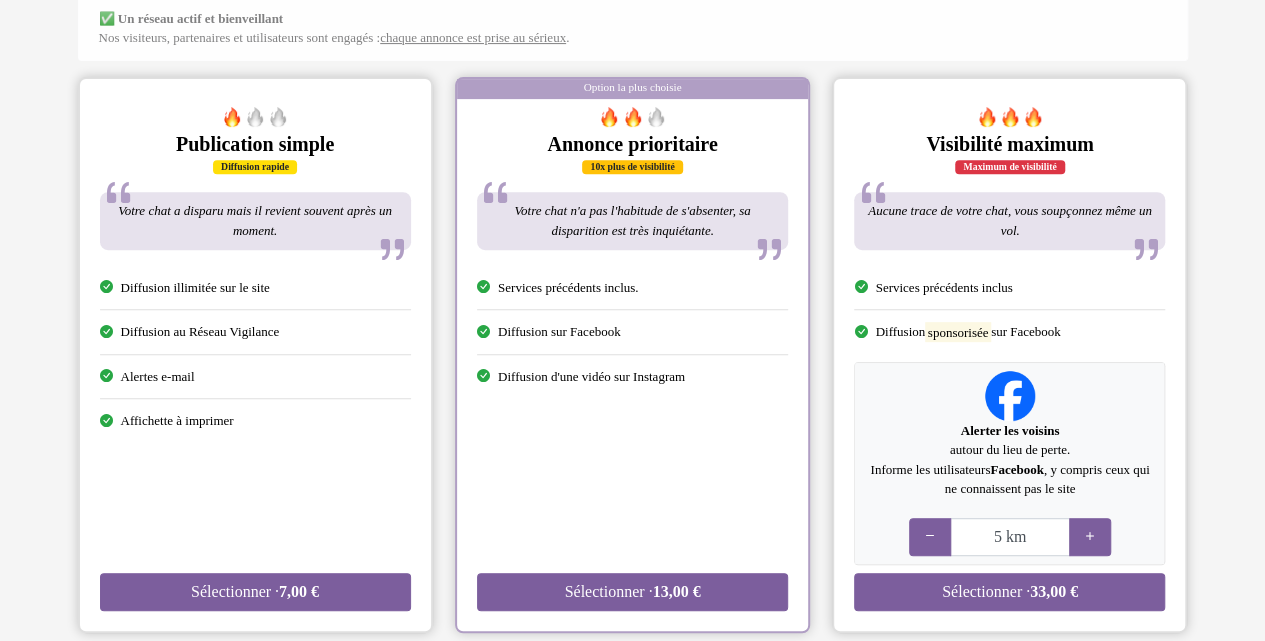 scroll, scrollTop: 329, scrollLeft: 0, axis: vertical 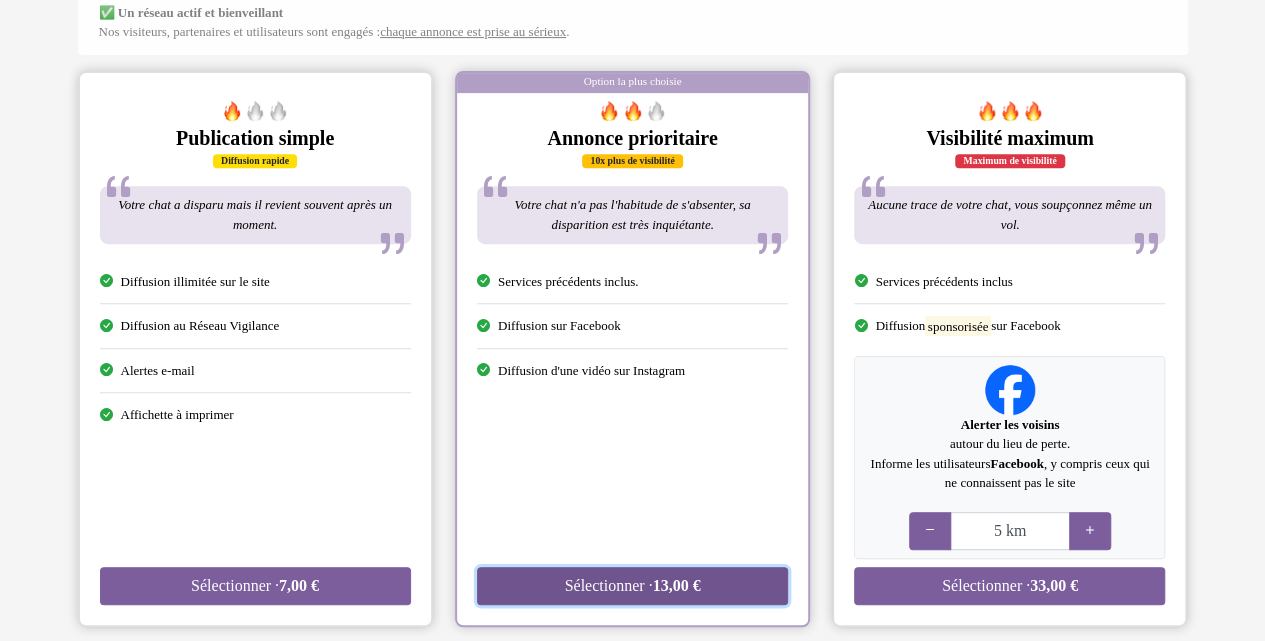 click on "Sélectionner ·
13,00 €" at bounding box center (632, 586) 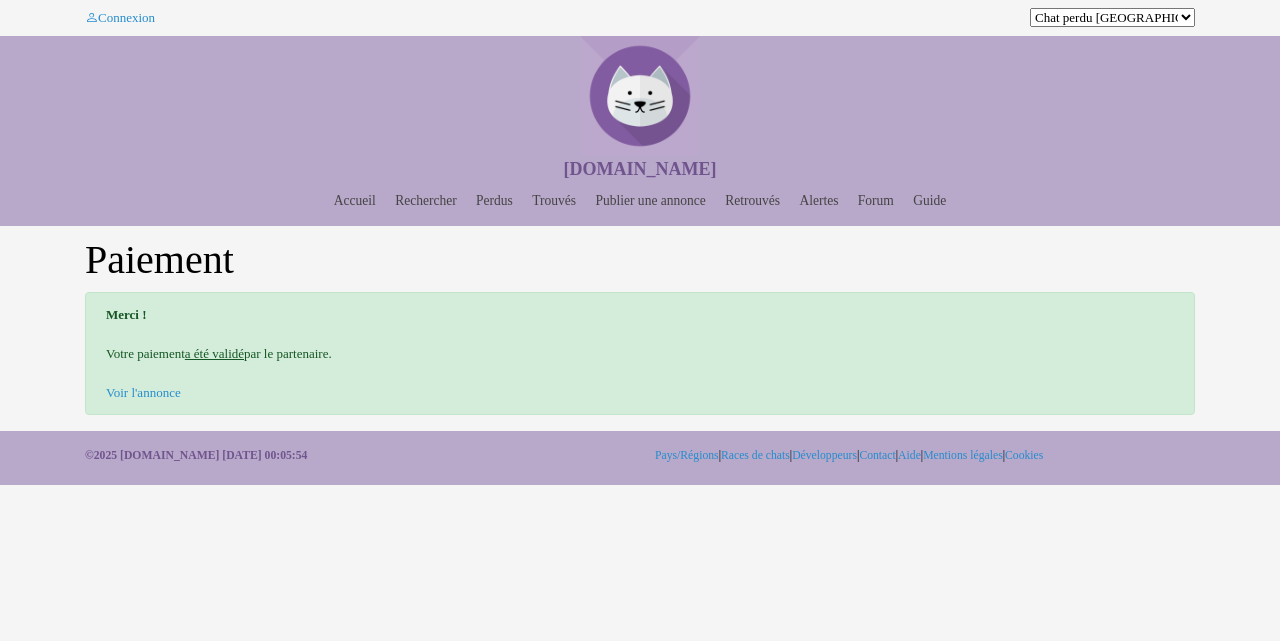 scroll, scrollTop: 0, scrollLeft: 0, axis: both 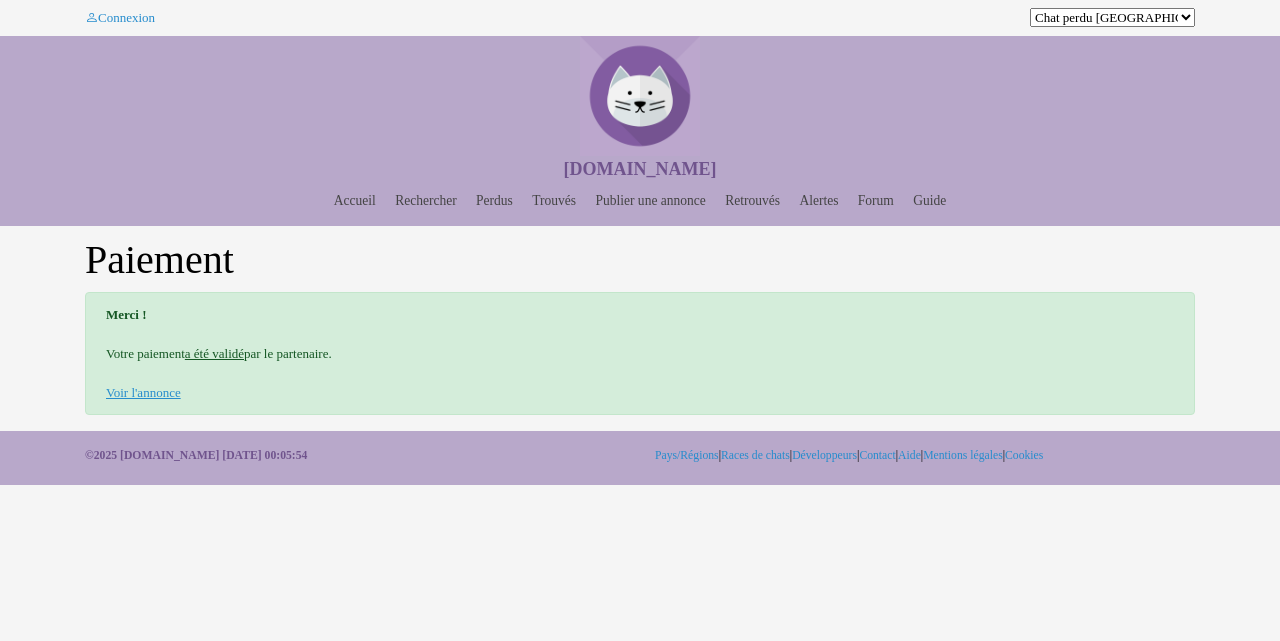 click on "Voir l'annonce" at bounding box center (143, 392) 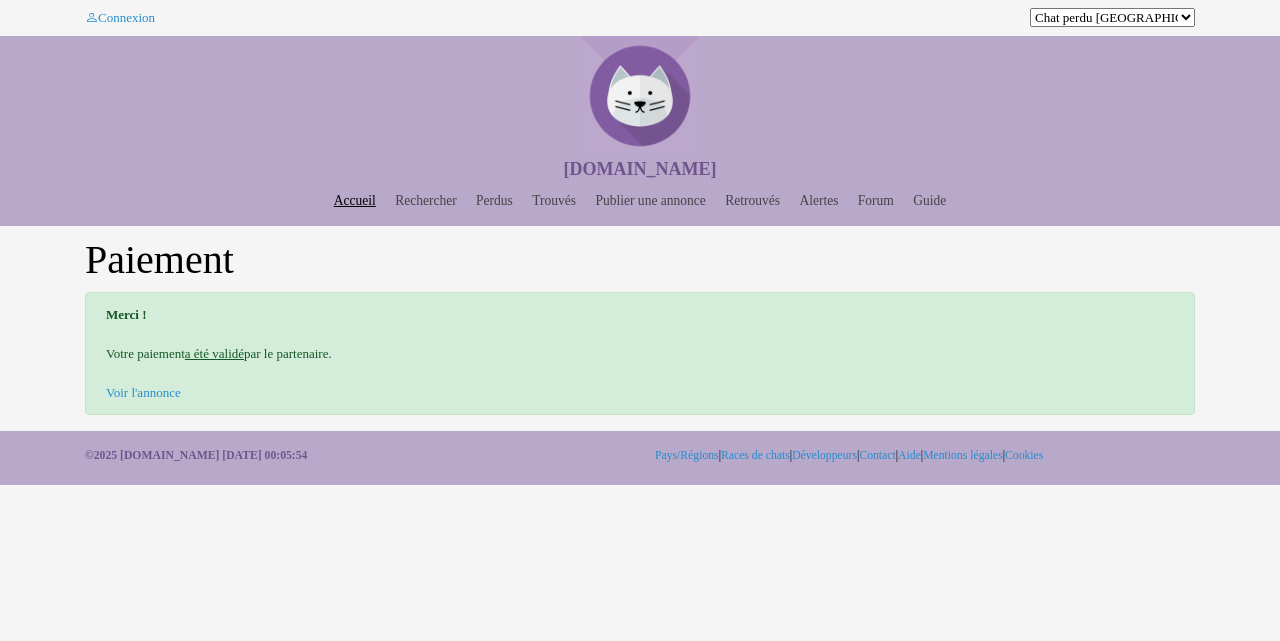 click on "Accueil" at bounding box center [355, 200] 